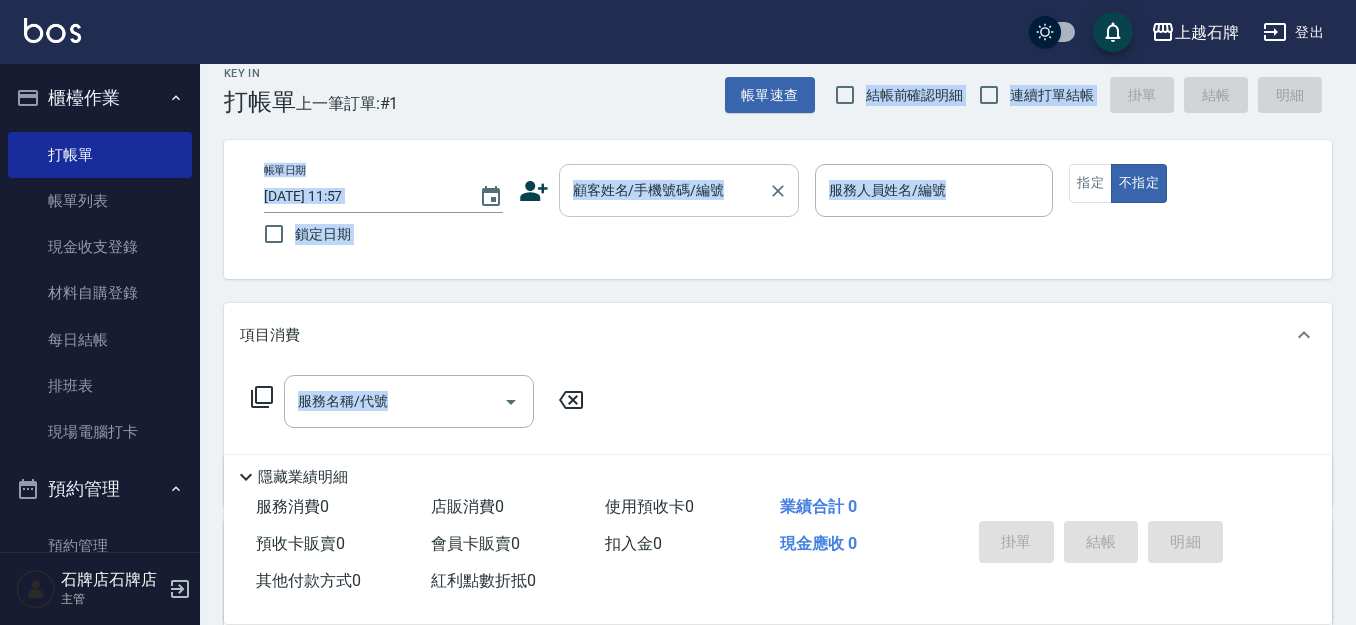 scroll, scrollTop: 0, scrollLeft: 0, axis: both 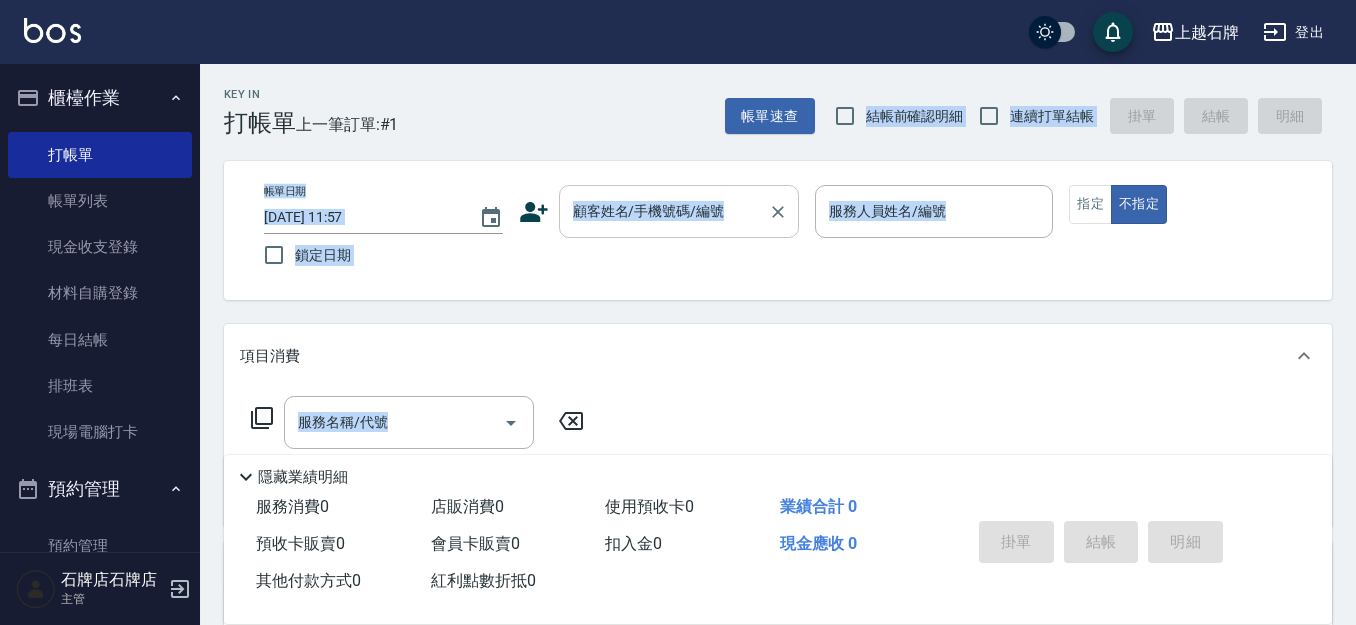 click on "顧客姓名/手機號碼/編號" at bounding box center [664, 211] 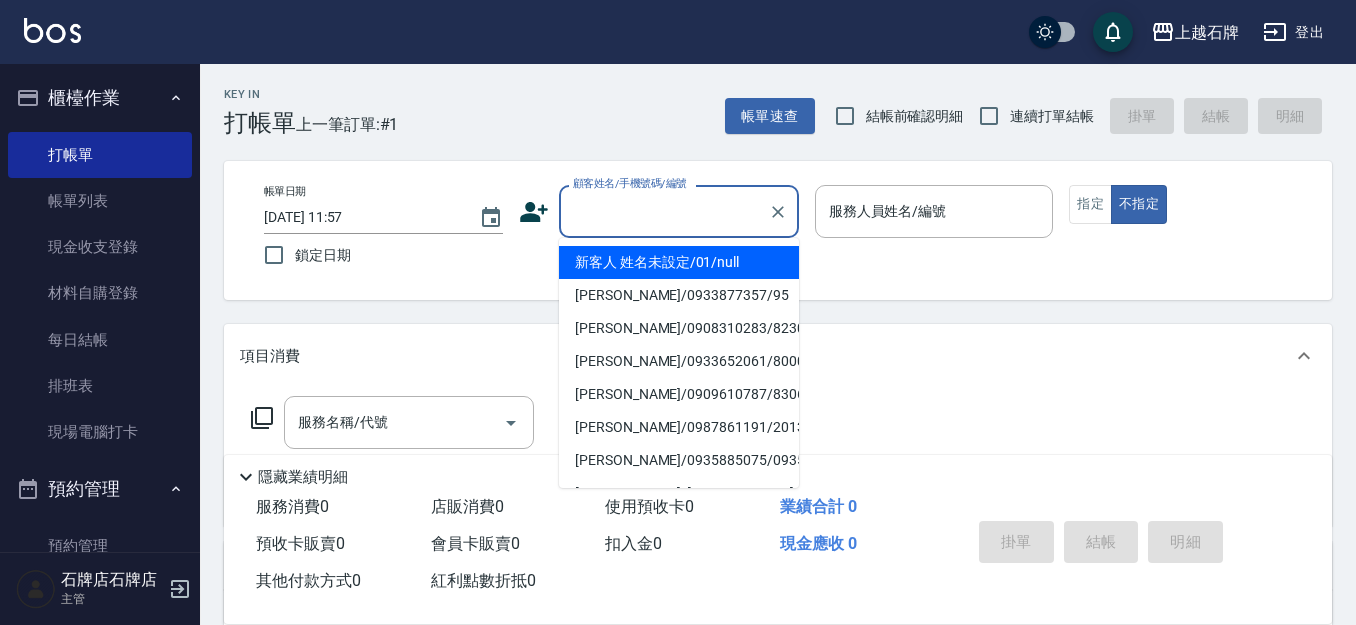 click on "新客人 姓名未設定/01/null" at bounding box center [679, 262] 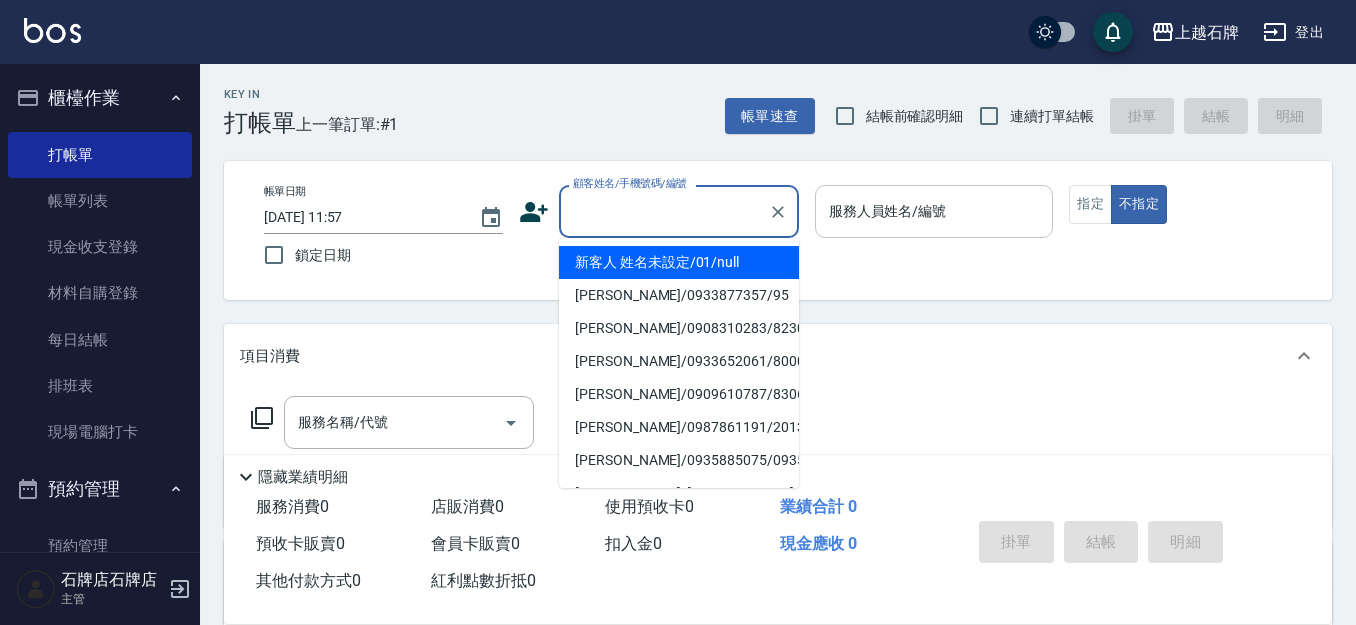 type on "新客人 姓名未設定/01/null" 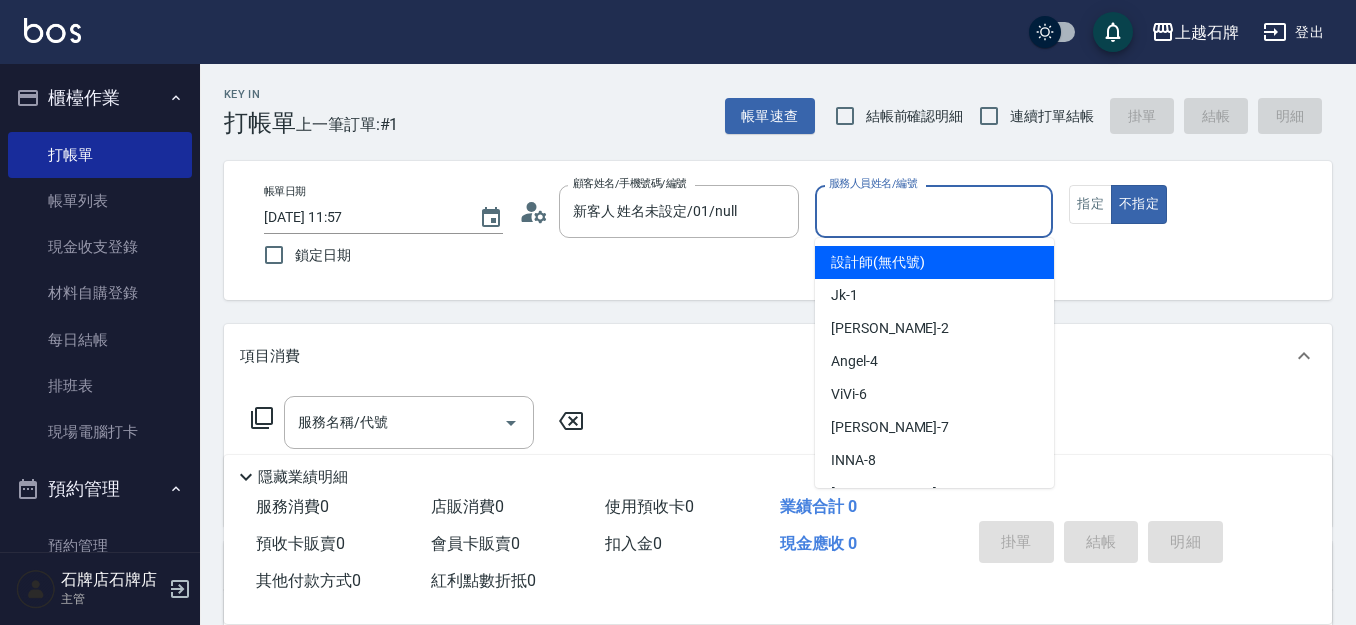click on "服務人員姓名/編號" at bounding box center [934, 211] 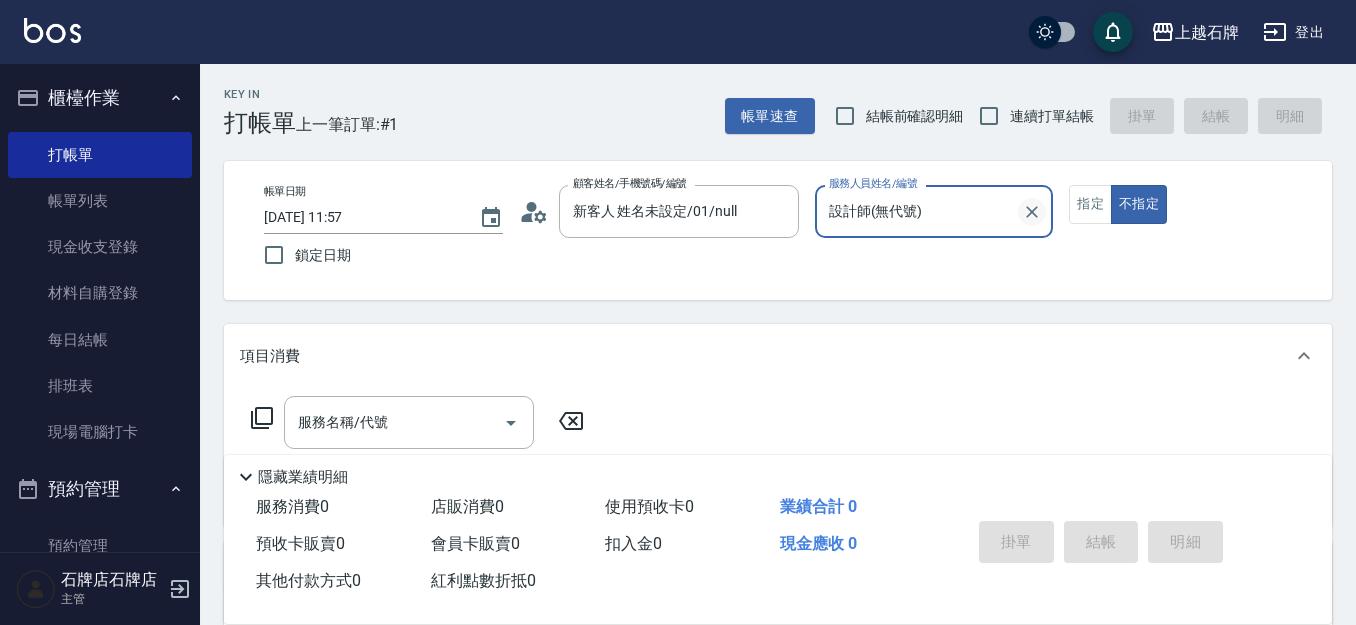 click 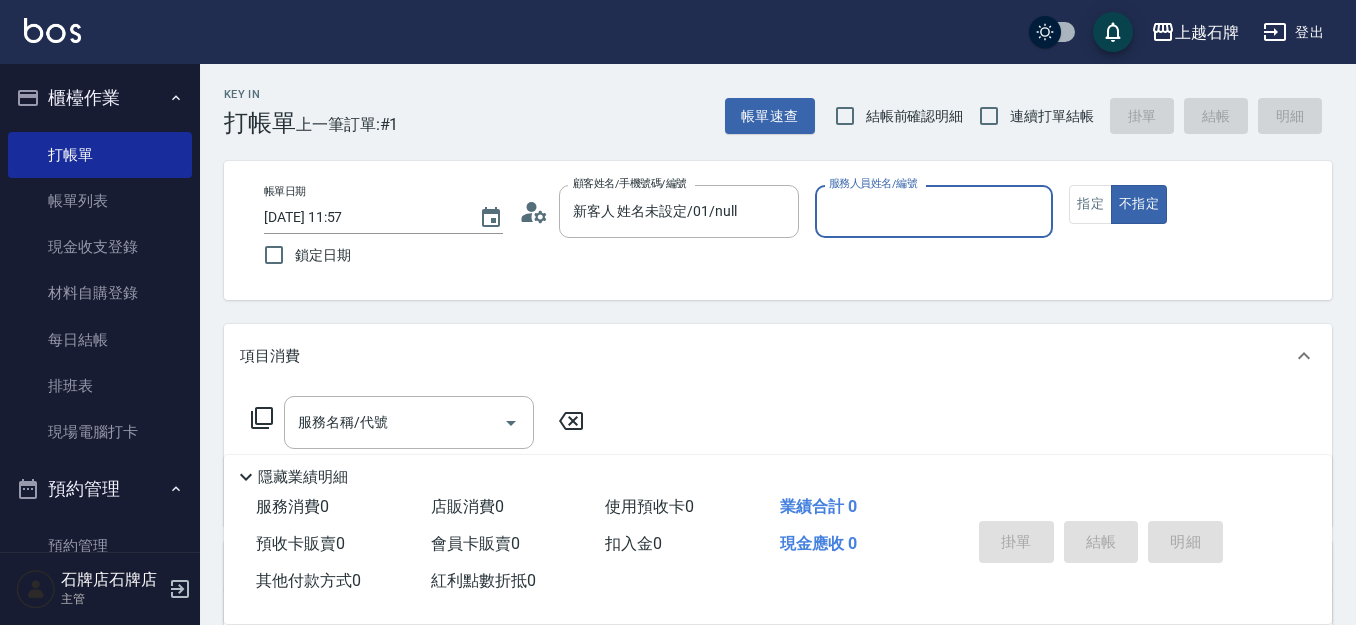 click on "服務人員姓名/編號" at bounding box center (934, 211) 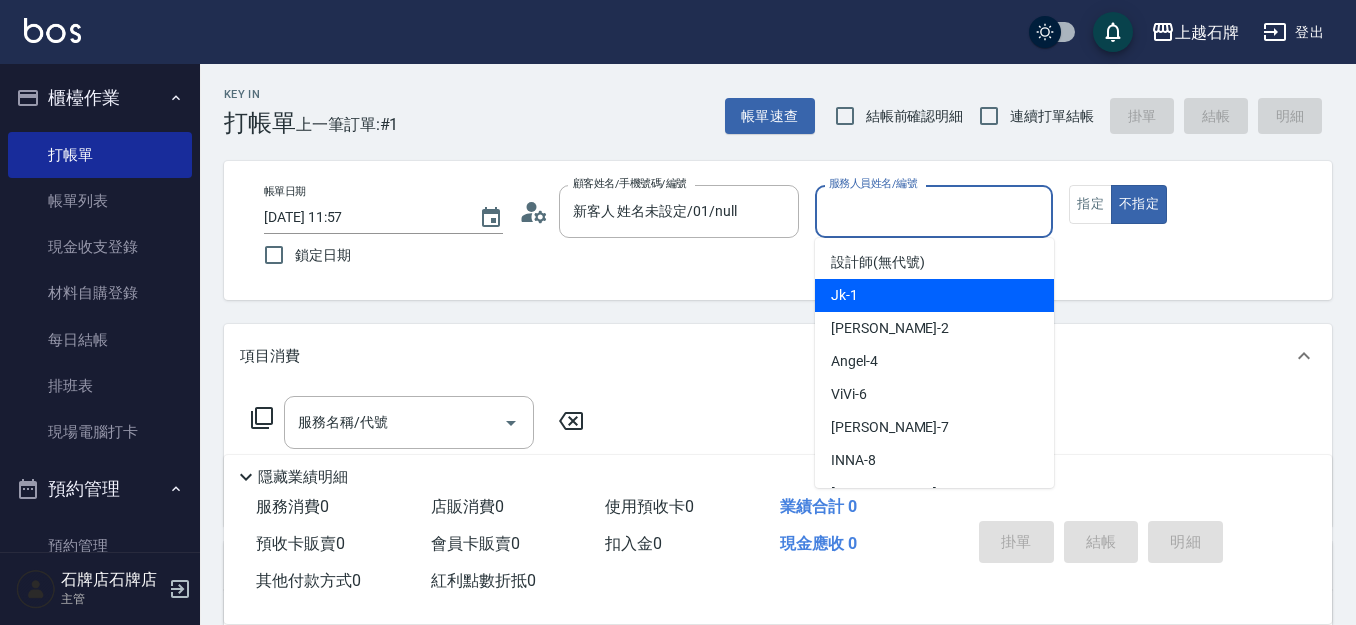 click on "Jk -1" at bounding box center (934, 295) 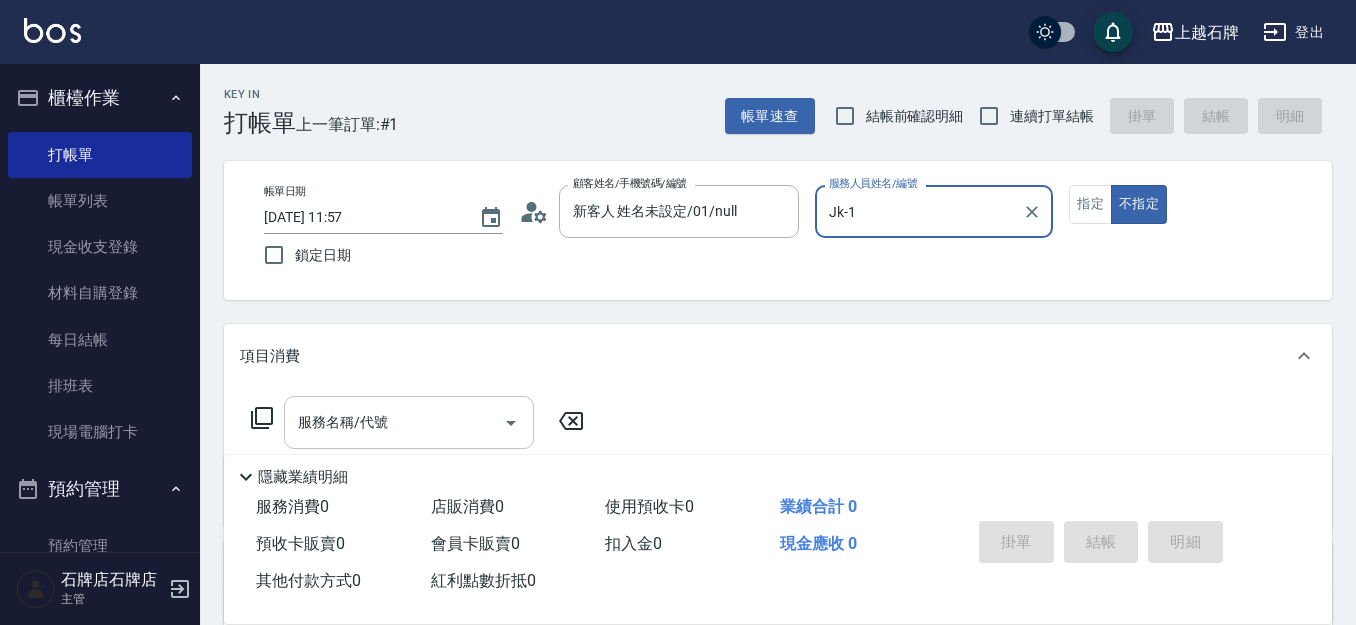 drag, startPoint x: 322, startPoint y: 407, endPoint x: 388, endPoint y: 325, distance: 105.26158 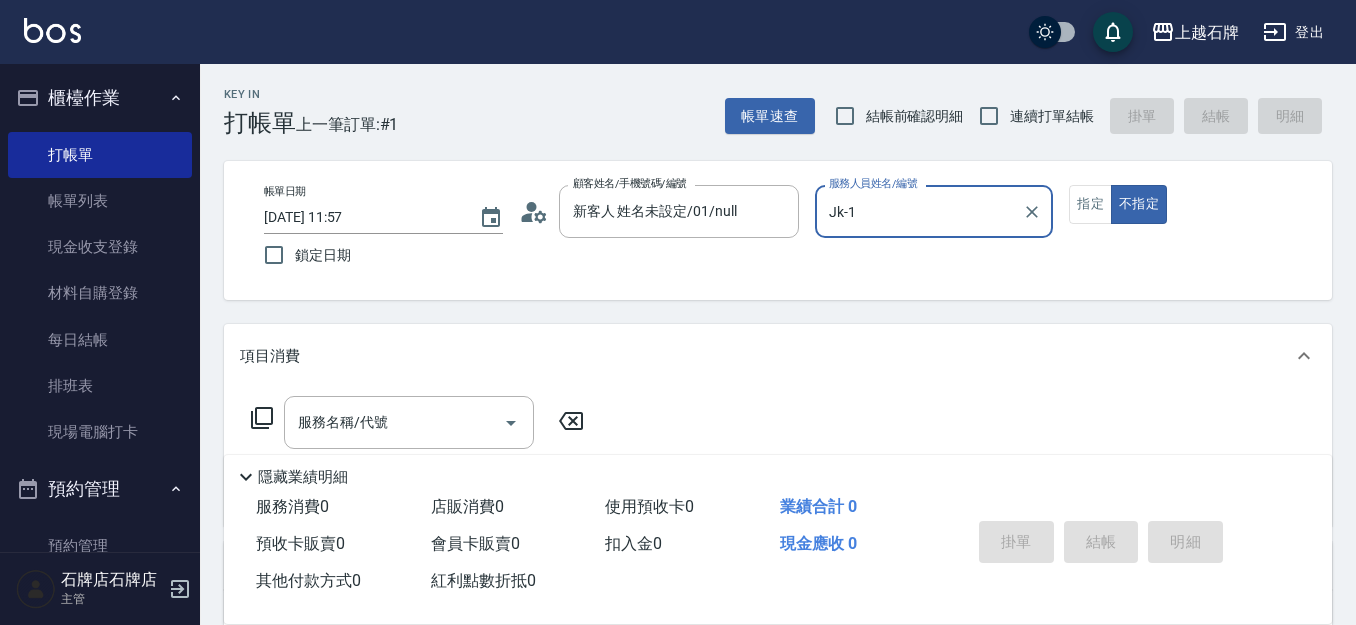click on "服務名稱/代號" at bounding box center [409, 422] 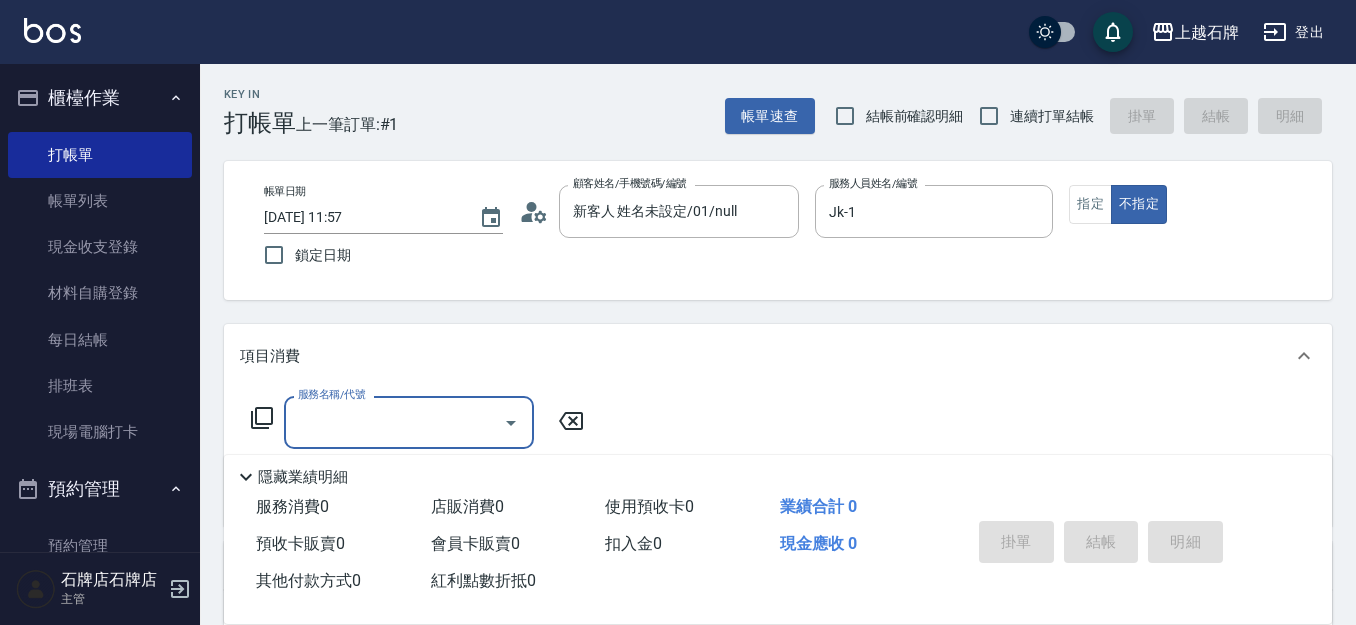 drag, startPoint x: 443, startPoint y: 428, endPoint x: 454, endPoint y: 404, distance: 26.400757 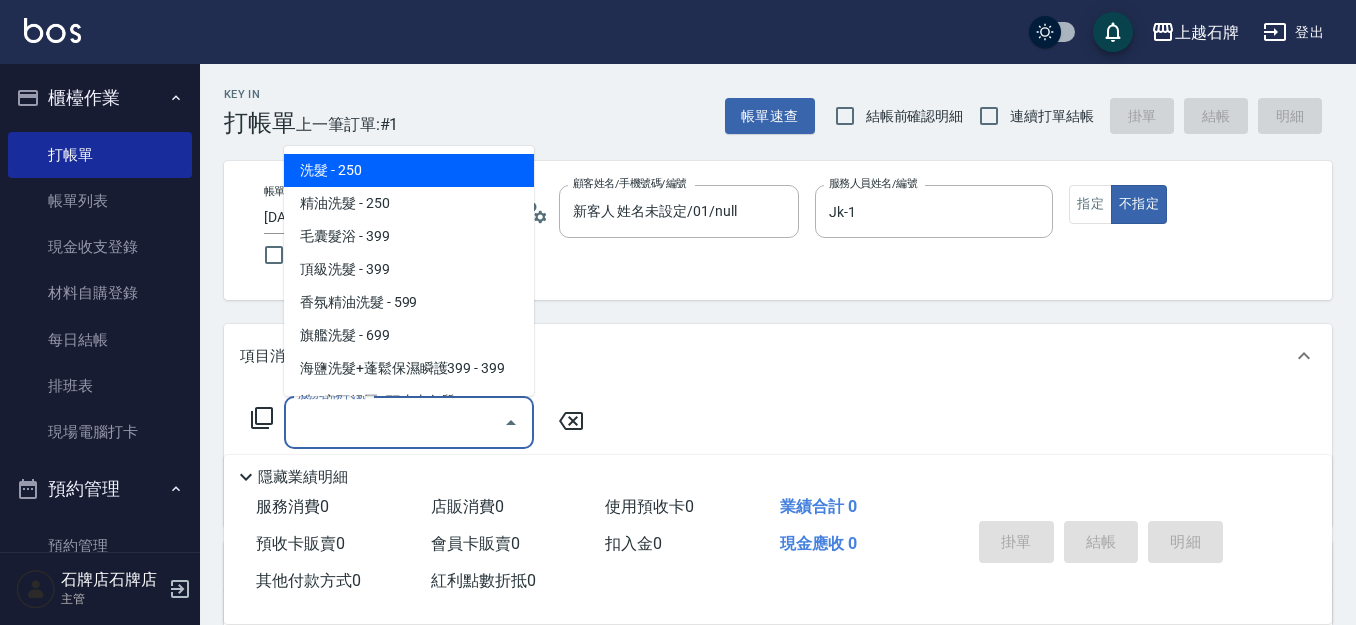 click on "洗髮 - 250" at bounding box center [409, 170] 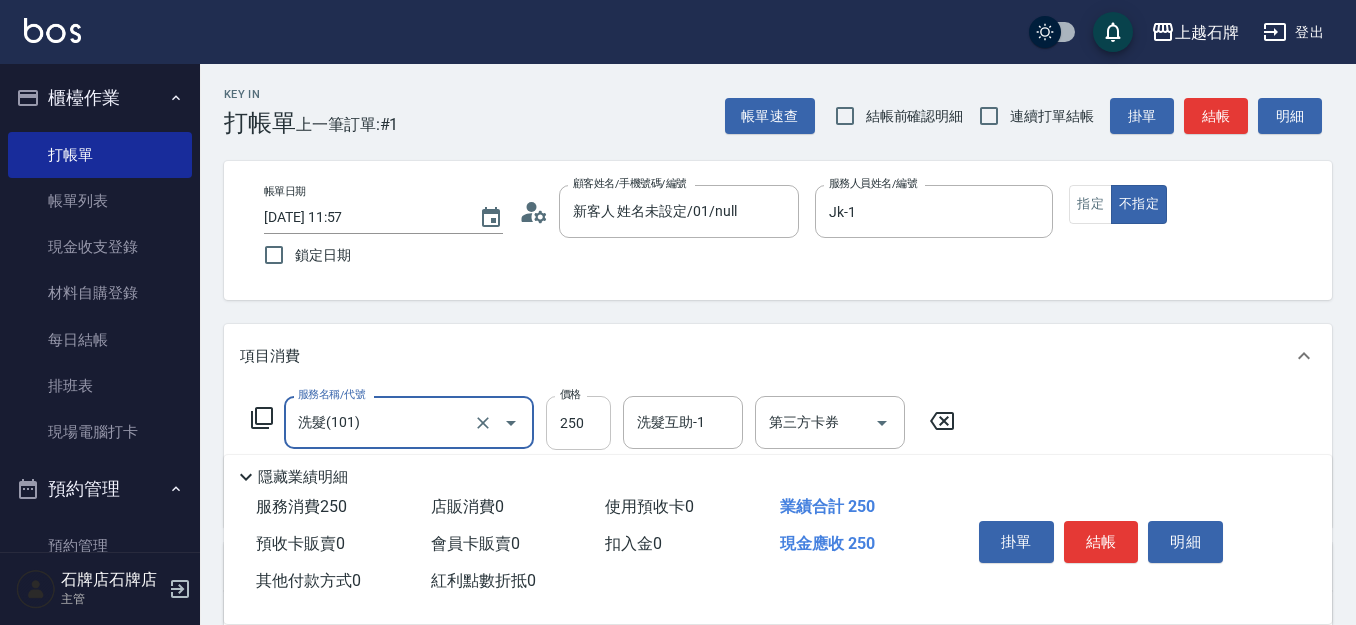click on "250" at bounding box center [578, 423] 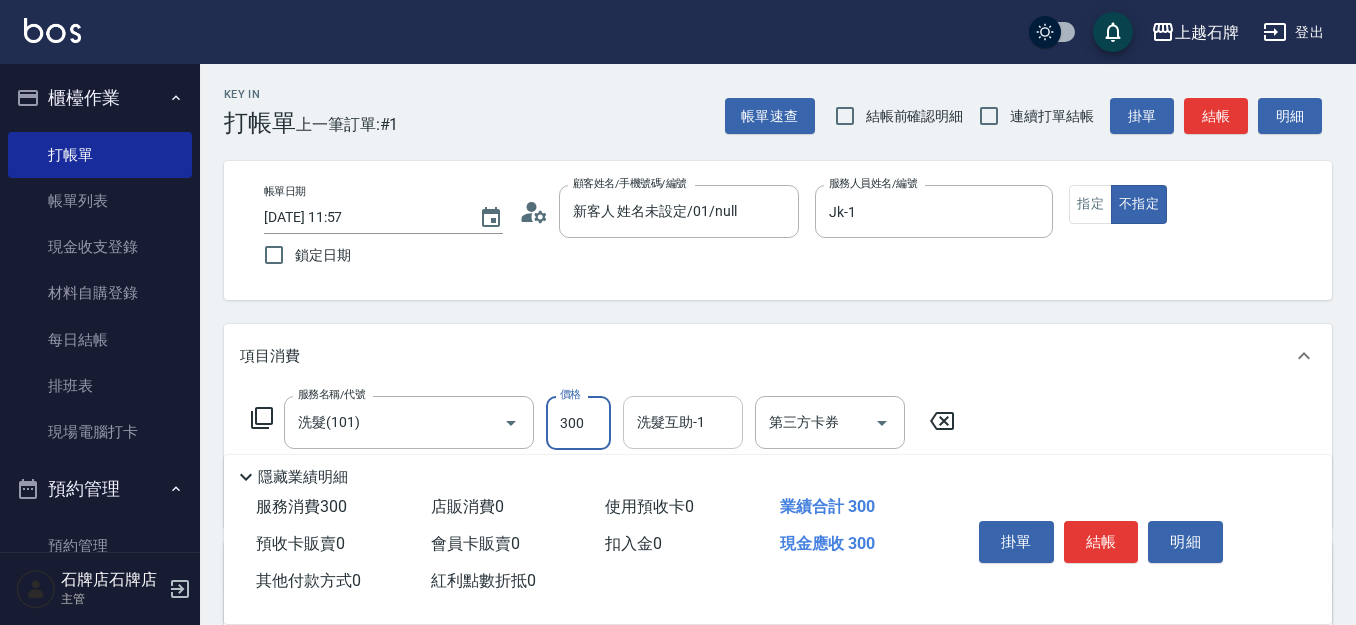type on "300" 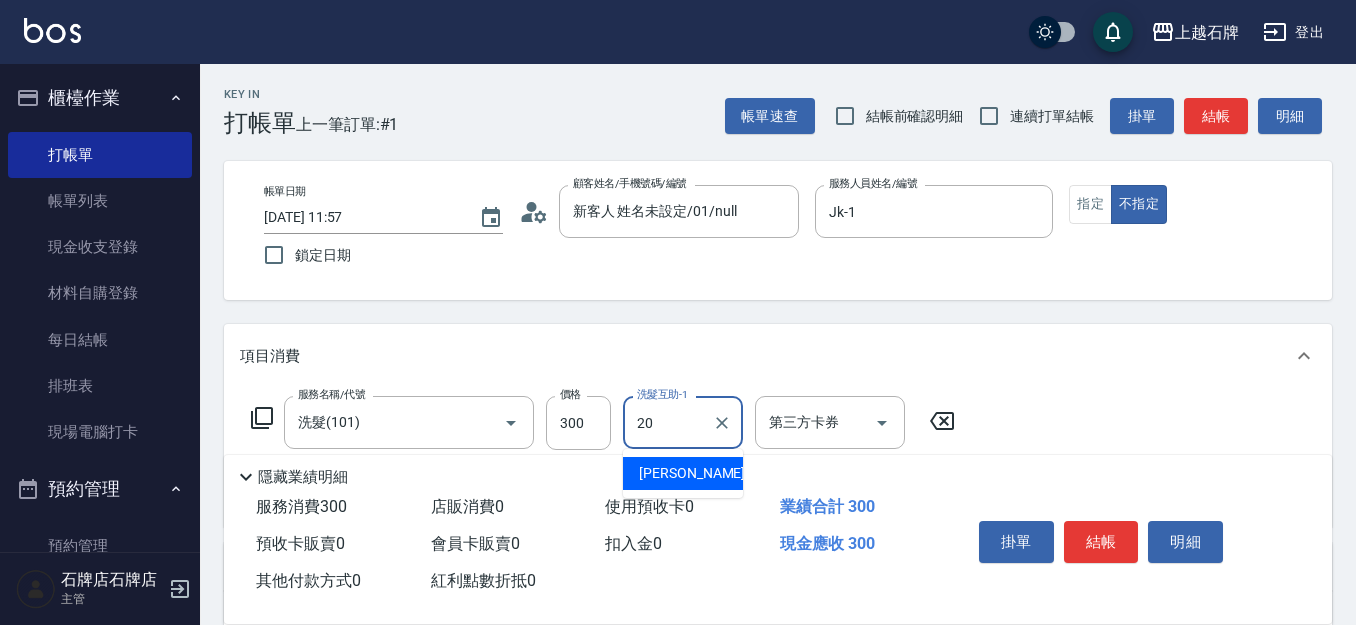 click on "[PERSON_NAME] -20" at bounding box center [683, 473] 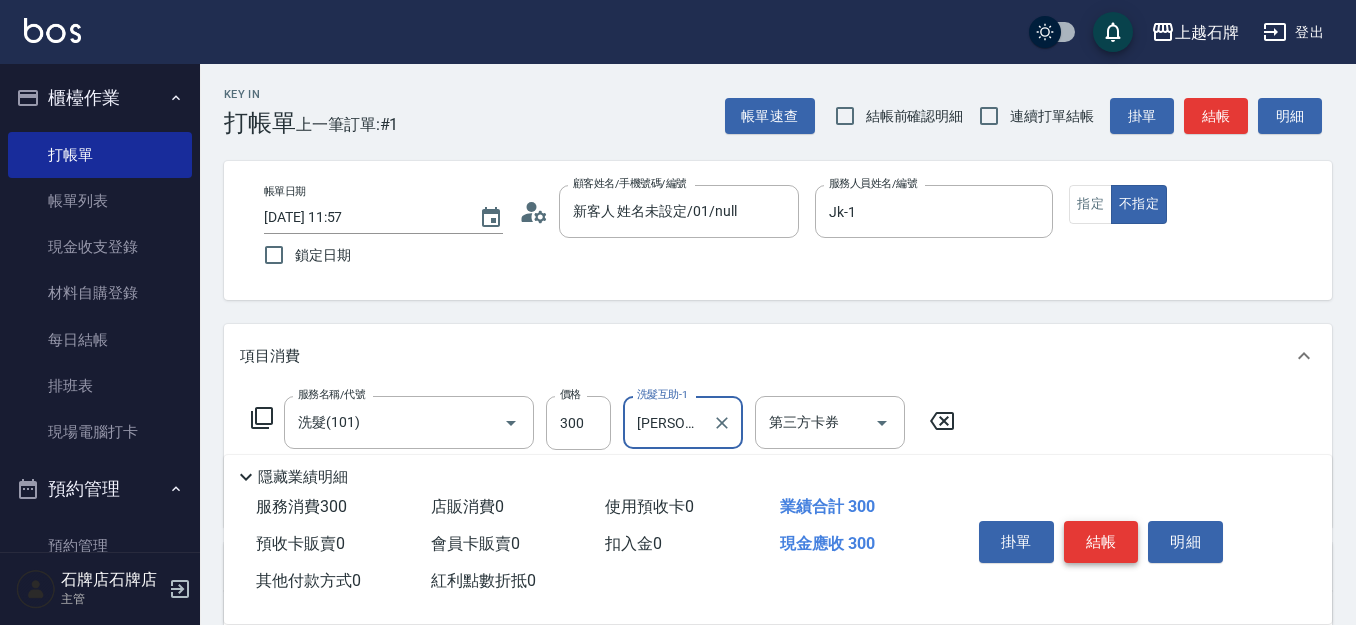 type on "[PERSON_NAME]-20" 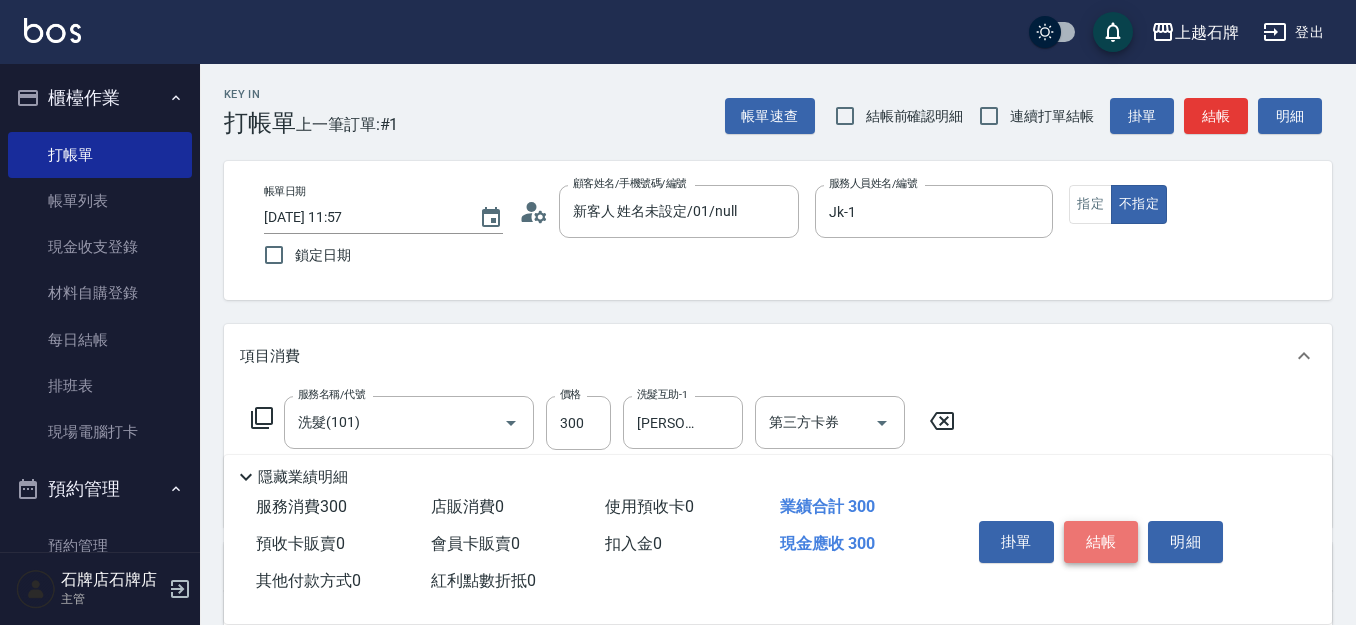 click on "結帳" at bounding box center [1101, 542] 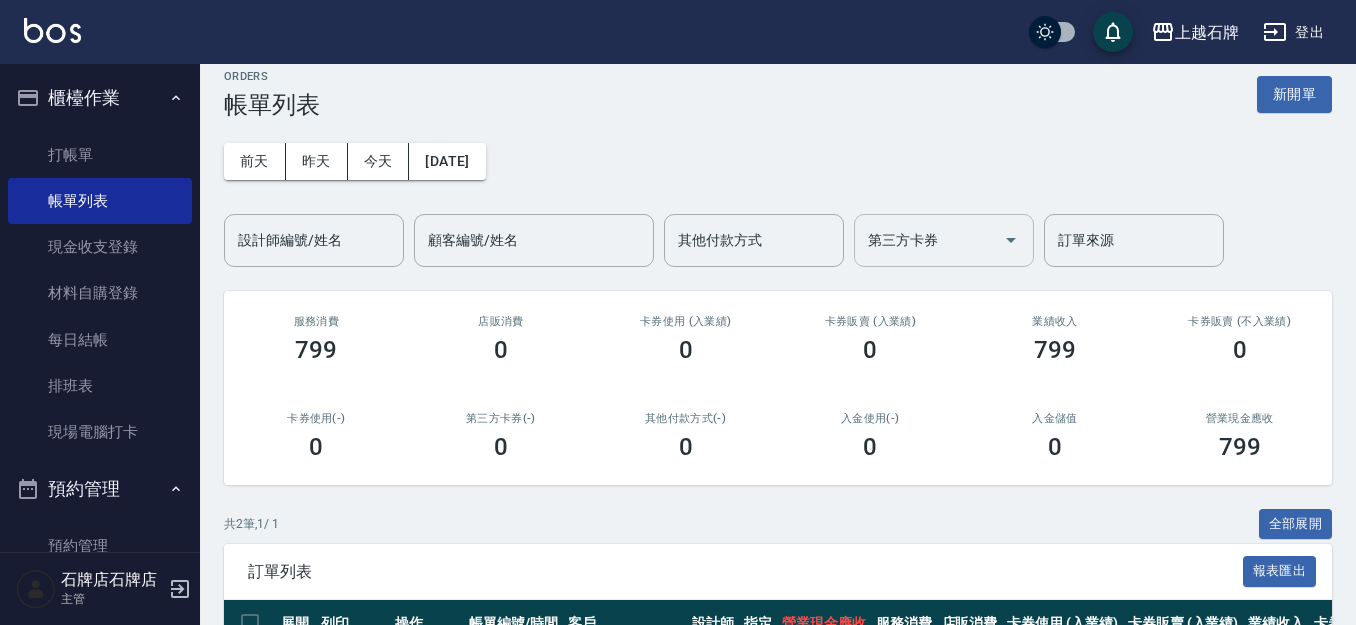 scroll, scrollTop: 231, scrollLeft: 0, axis: vertical 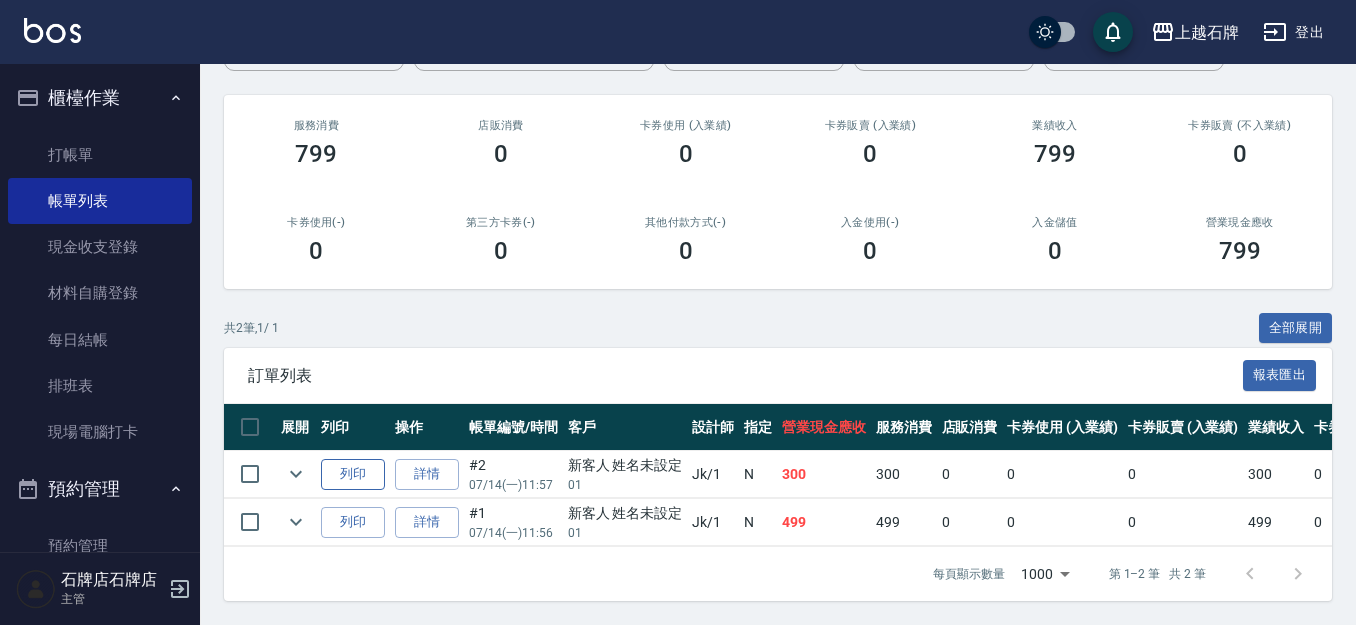 drag, startPoint x: 379, startPoint y: 461, endPoint x: 368, endPoint y: 461, distance: 11 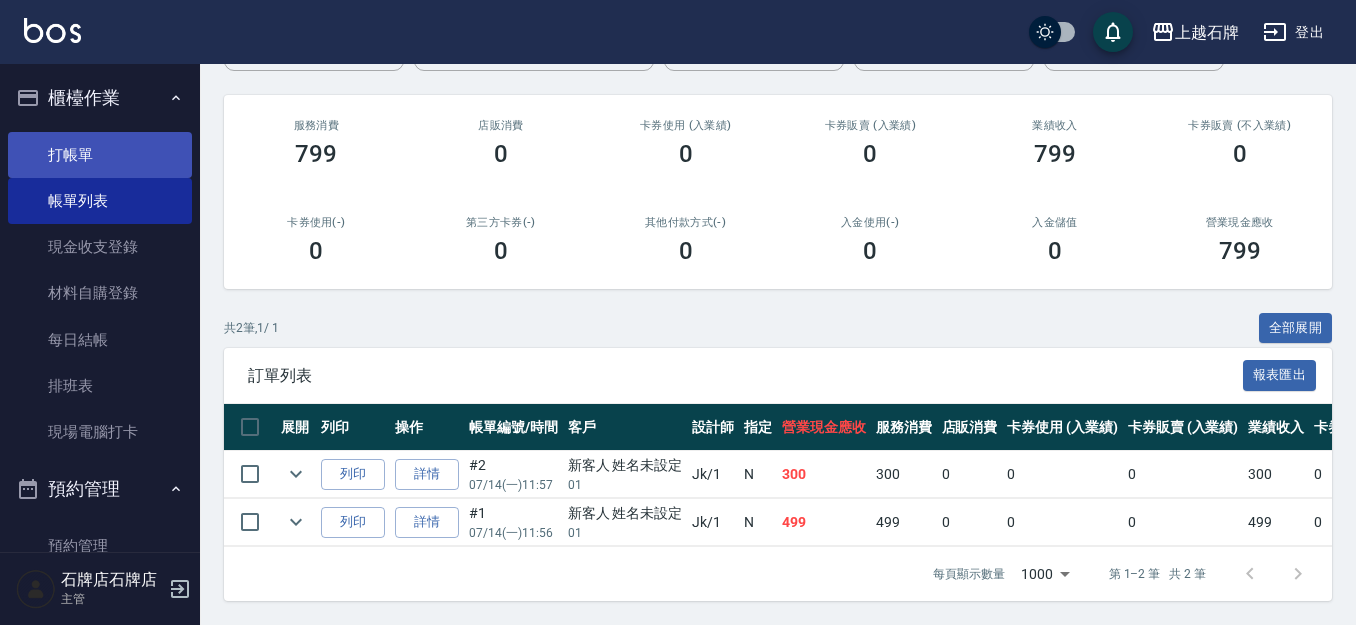 click on "打帳單" at bounding box center (100, 155) 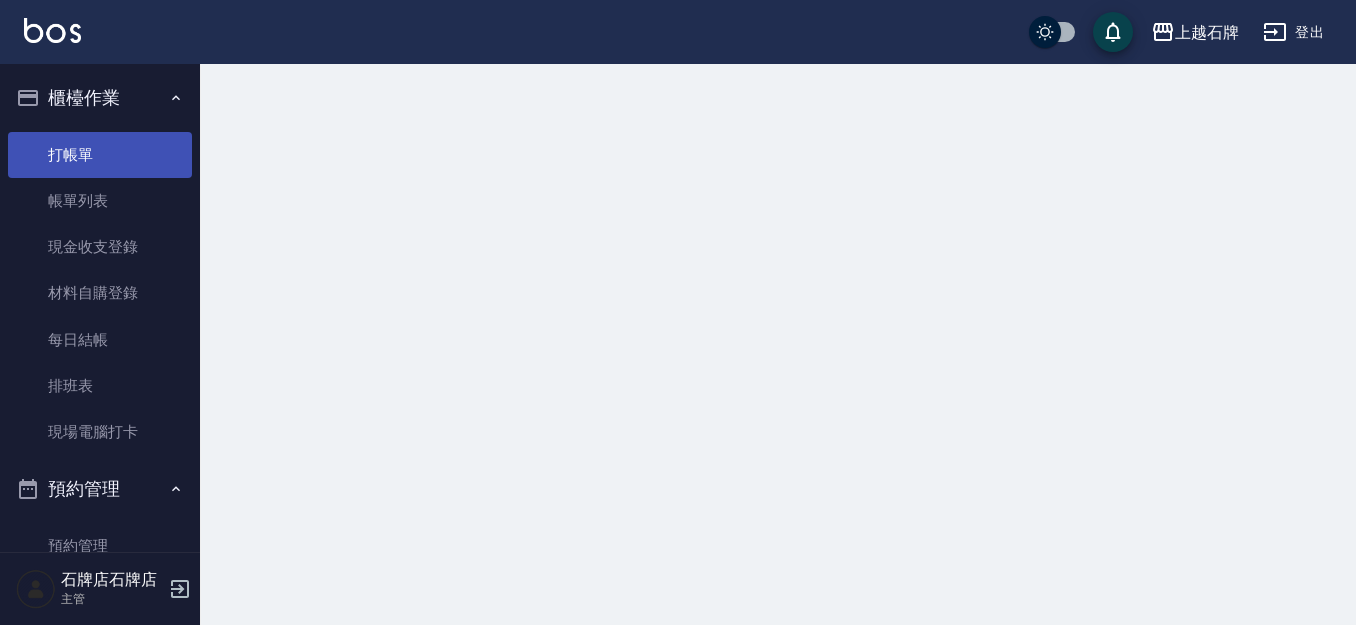 scroll, scrollTop: 0, scrollLeft: 0, axis: both 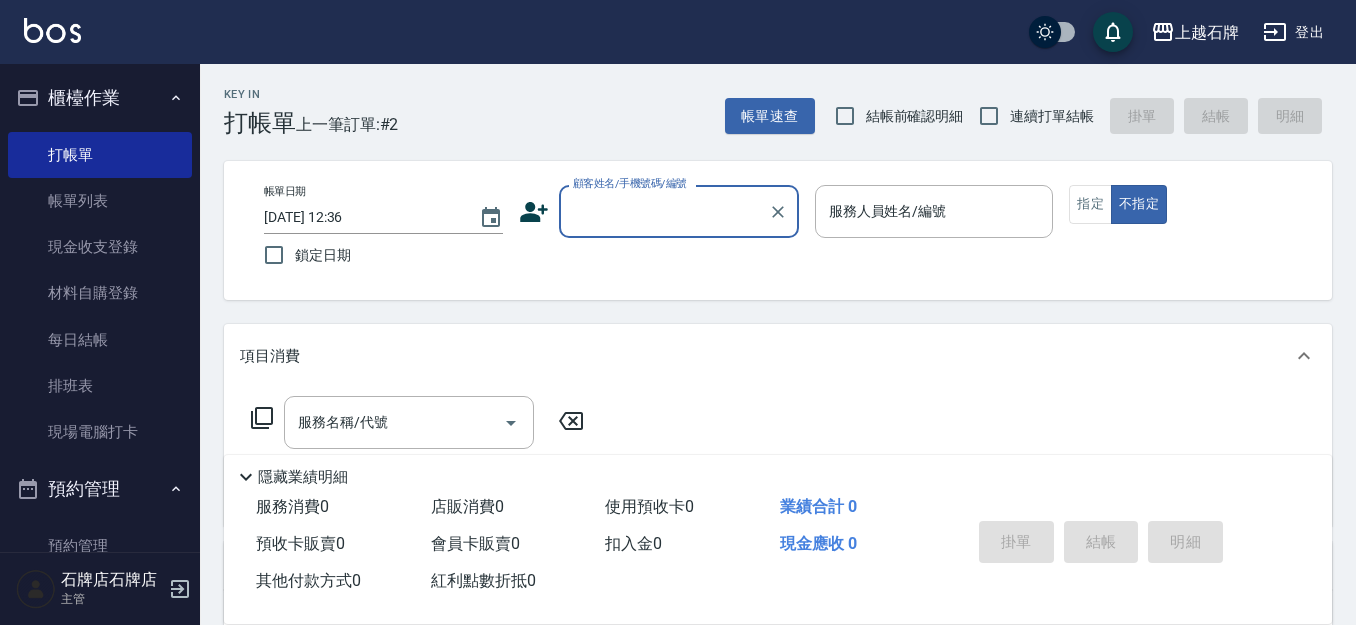click on "Key In 打帳單 上一筆訂單:#2 帳單速查 結帳前確認明細 連續打單結帳 掛單 結帳 明細" at bounding box center (766, 100) 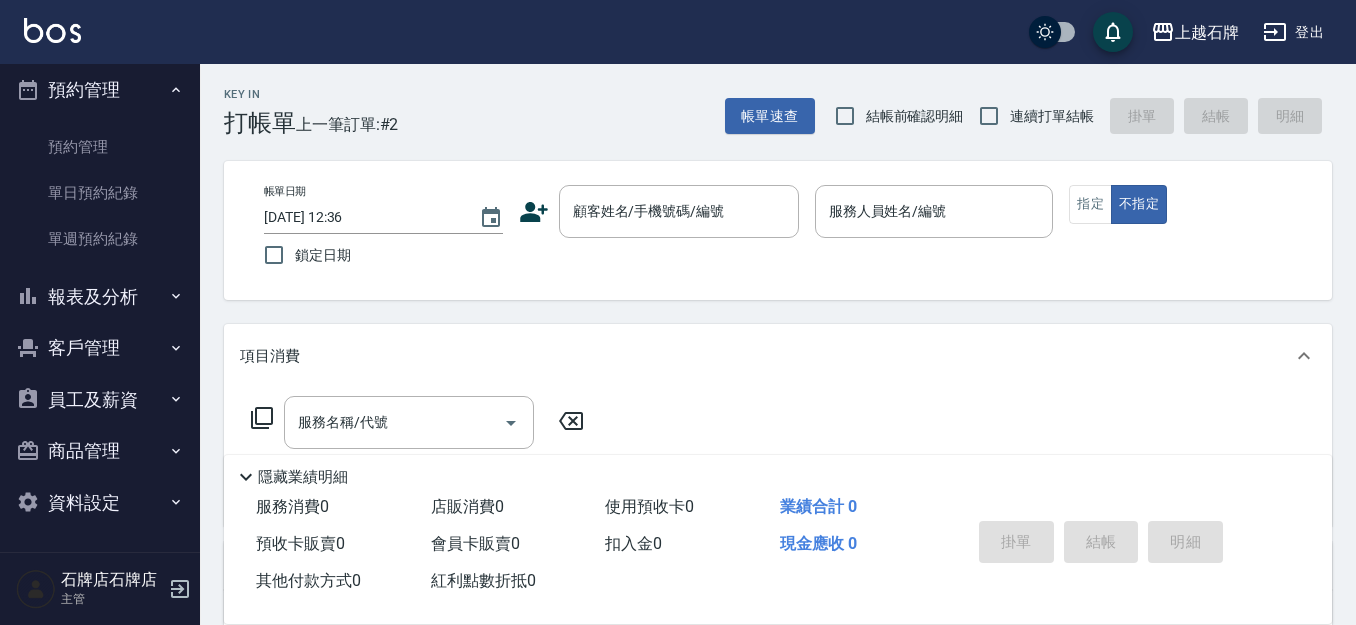 click on "預約管理" at bounding box center (100, 90) 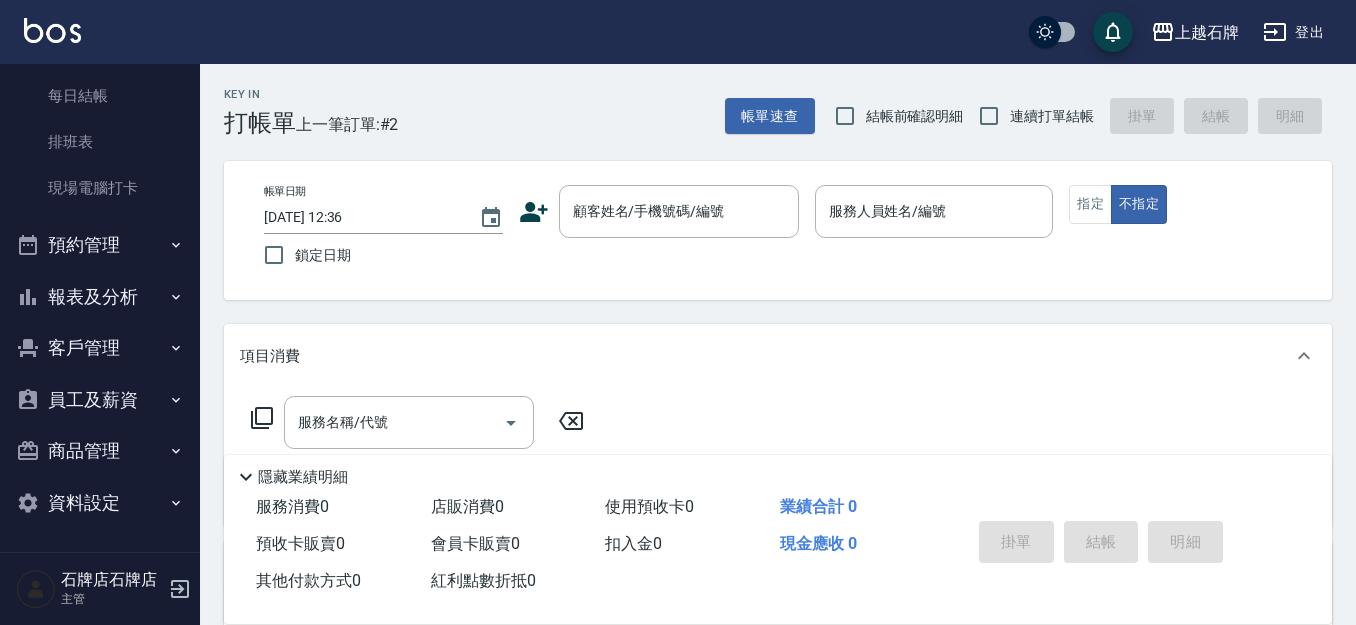 scroll, scrollTop: 247, scrollLeft: 0, axis: vertical 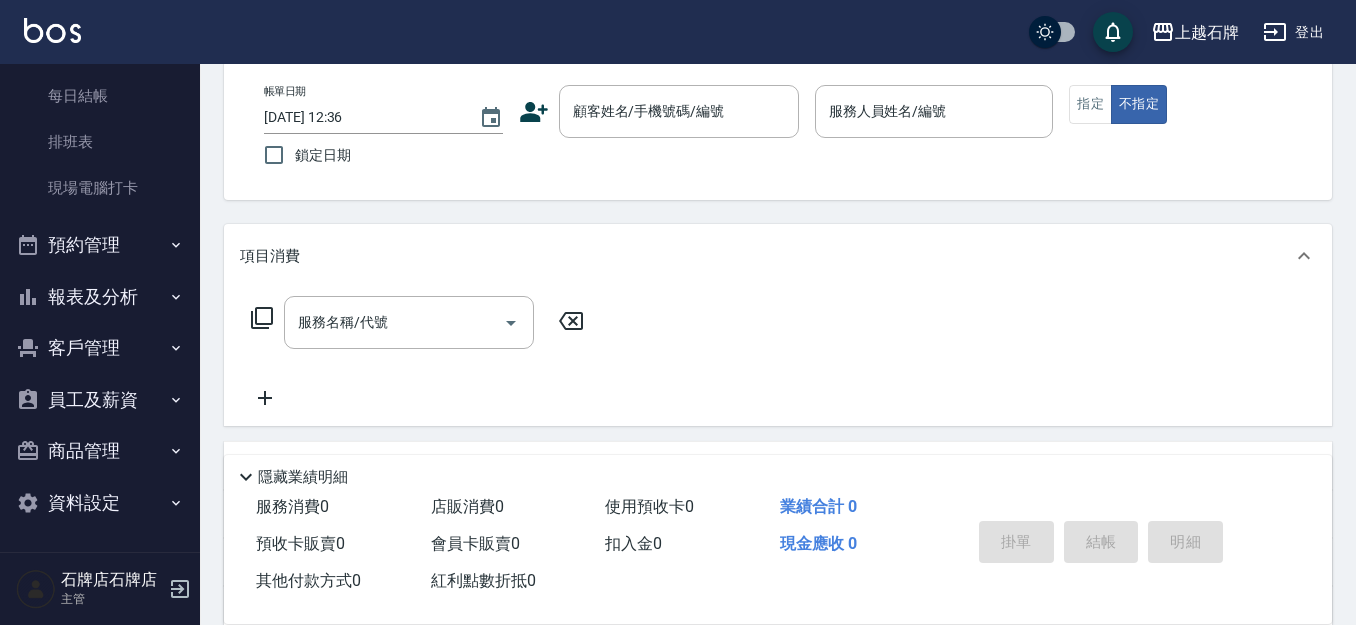 click on "報表及分析" at bounding box center [100, 297] 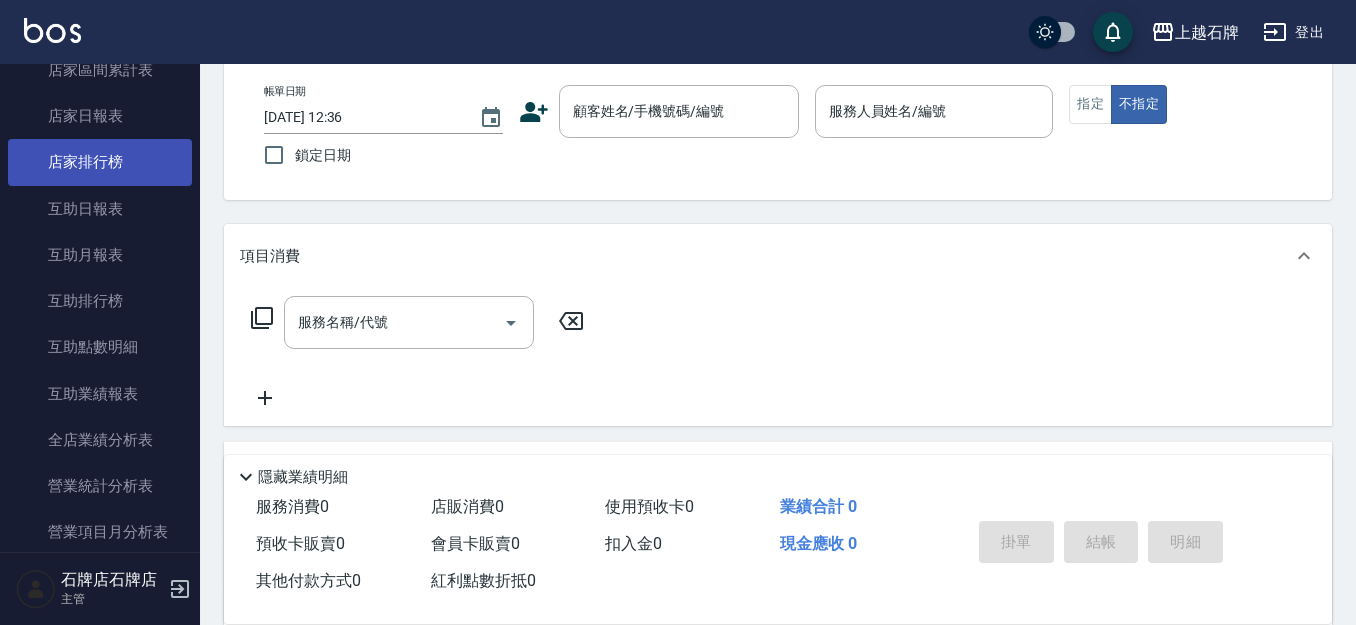 scroll, scrollTop: 844, scrollLeft: 0, axis: vertical 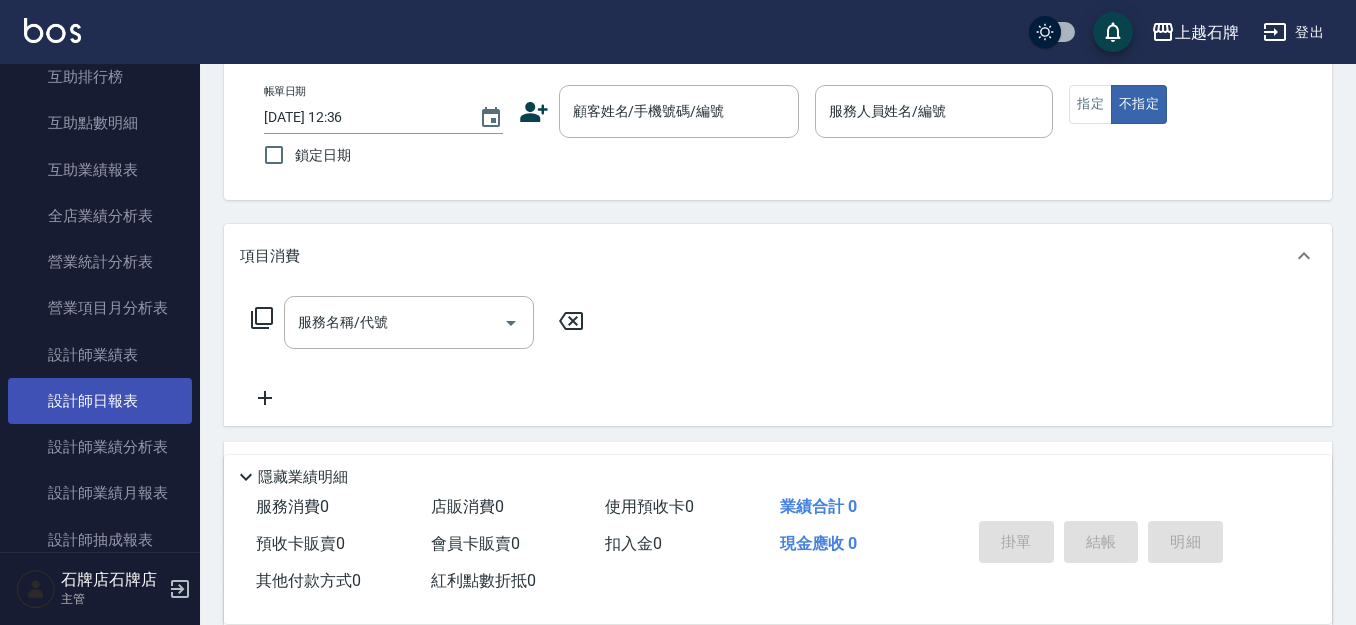 click on "設計師日報表" at bounding box center (100, 401) 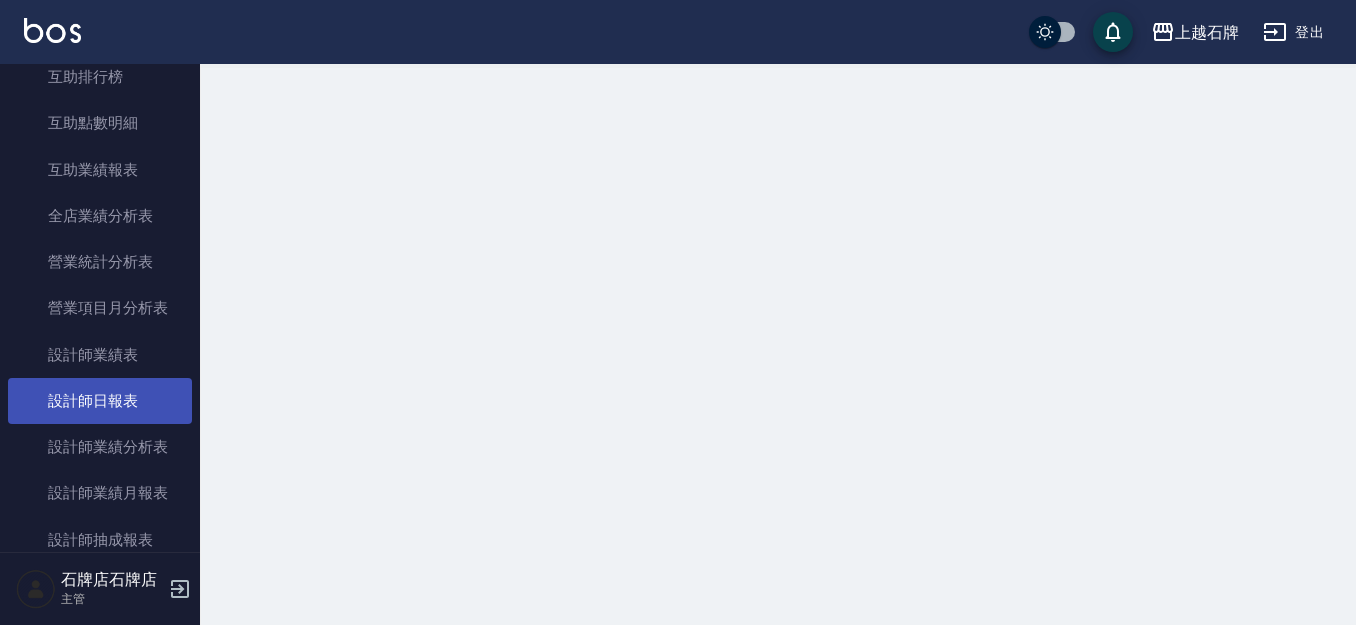 scroll, scrollTop: 0, scrollLeft: 0, axis: both 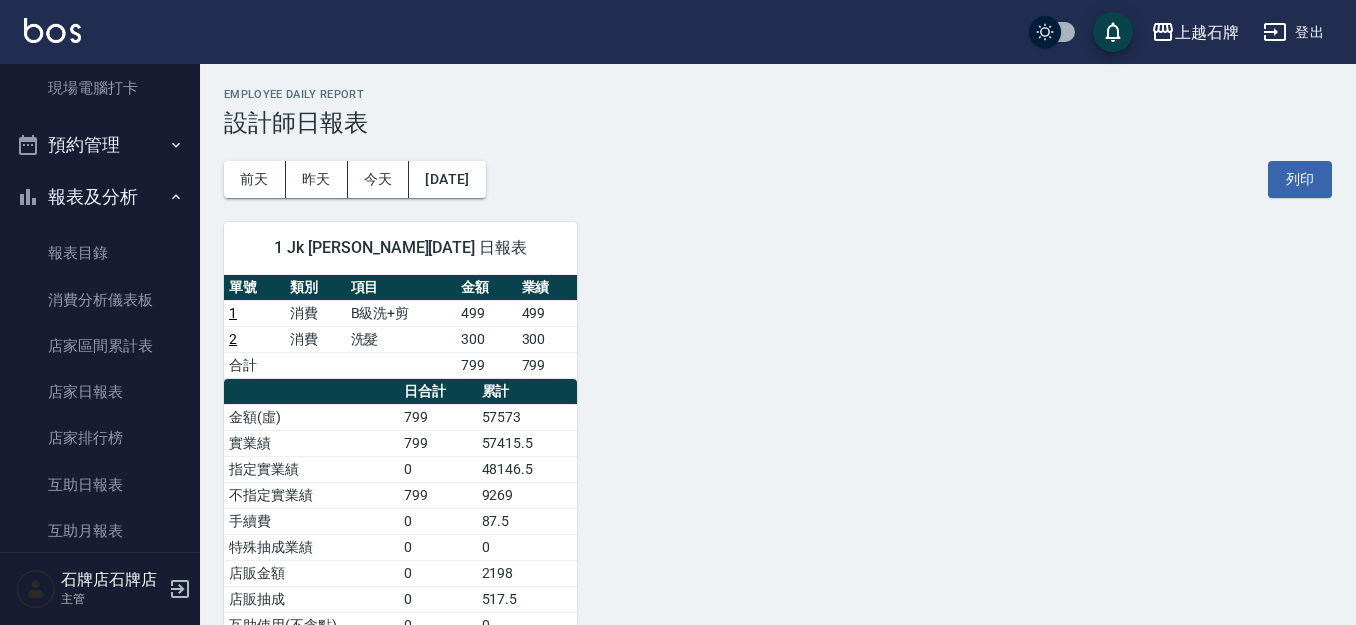 drag, startPoint x: 95, startPoint y: 279, endPoint x: 588, endPoint y: 185, distance: 501.88147 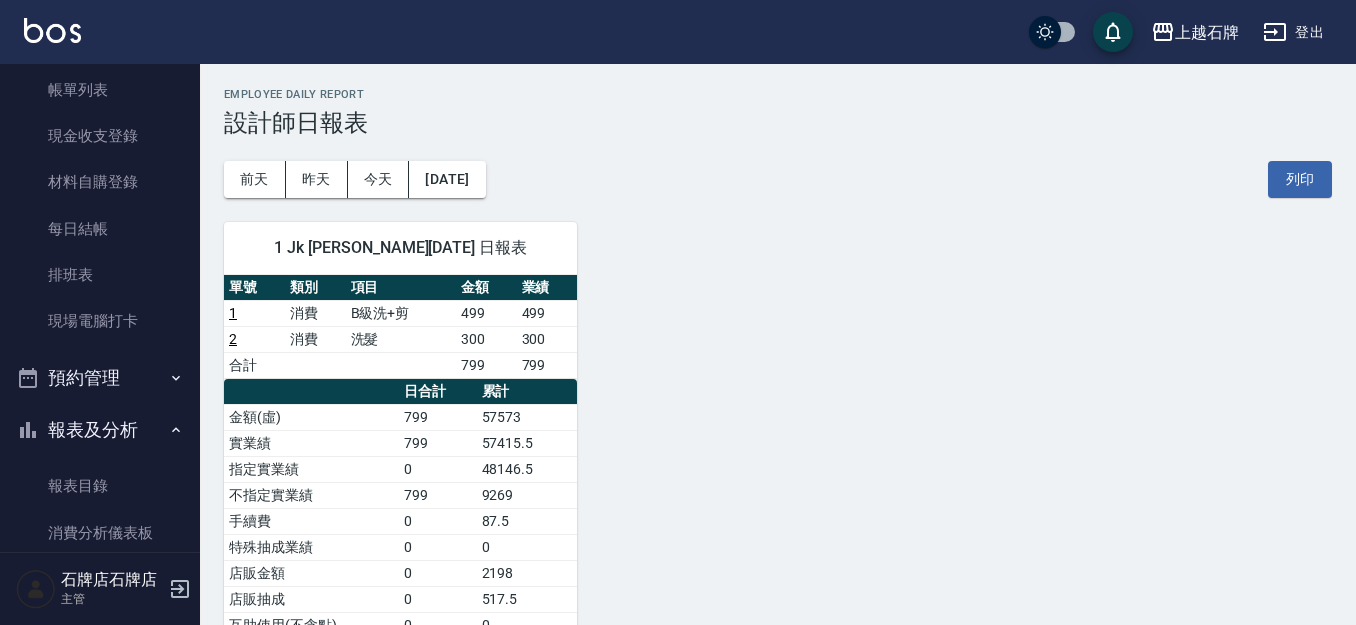 scroll, scrollTop: 0, scrollLeft: 0, axis: both 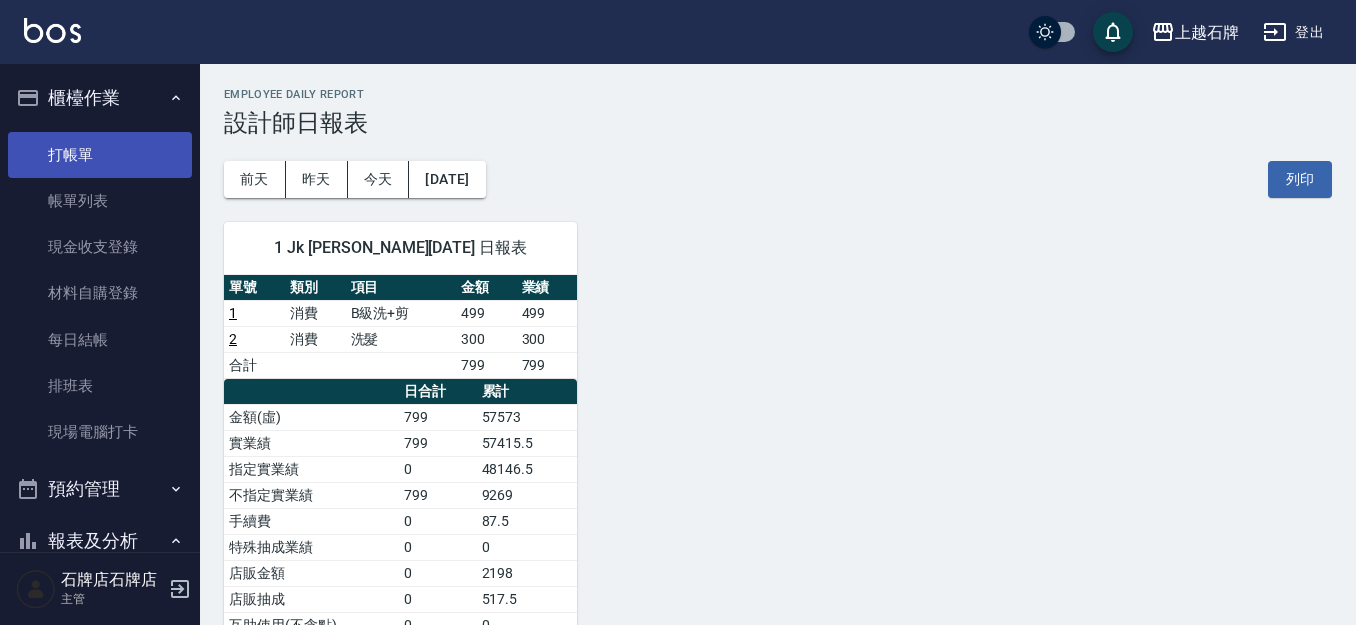 click on "打帳單" at bounding box center (100, 155) 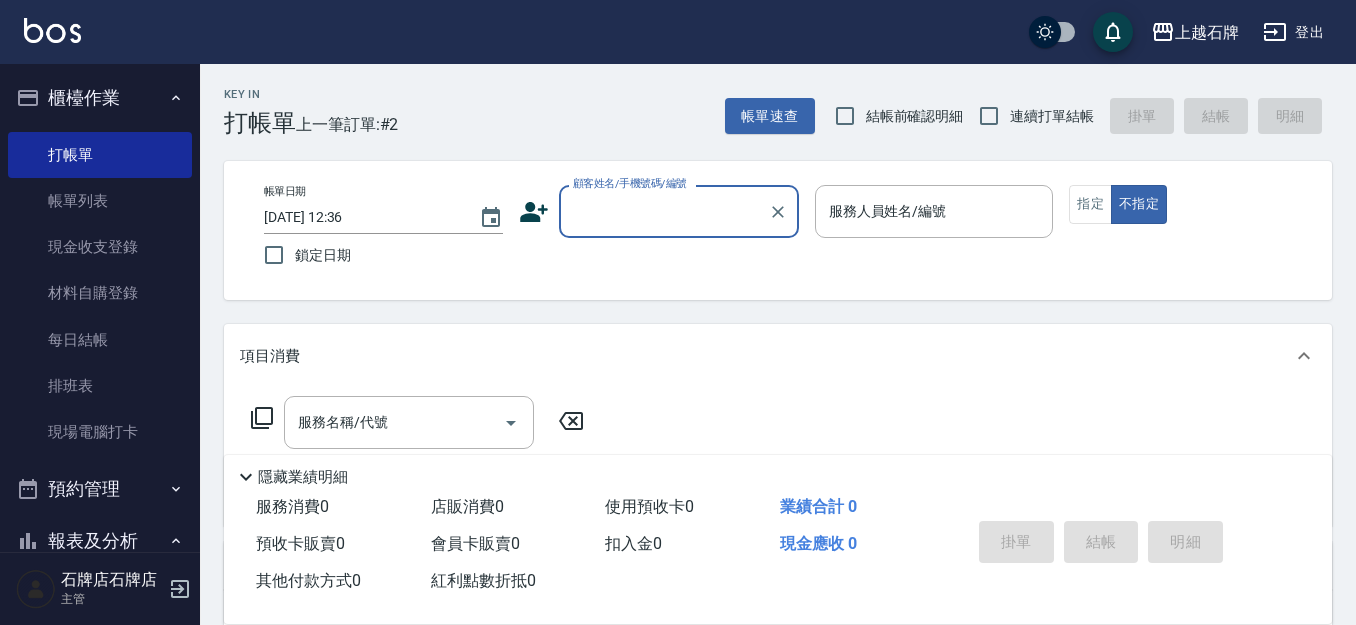 click on "Key In 打帳單 上一筆訂單:#2 帳單速查 結帳前確認明細 連續打單結帳 掛單 結帳 明細" at bounding box center (766, 100) 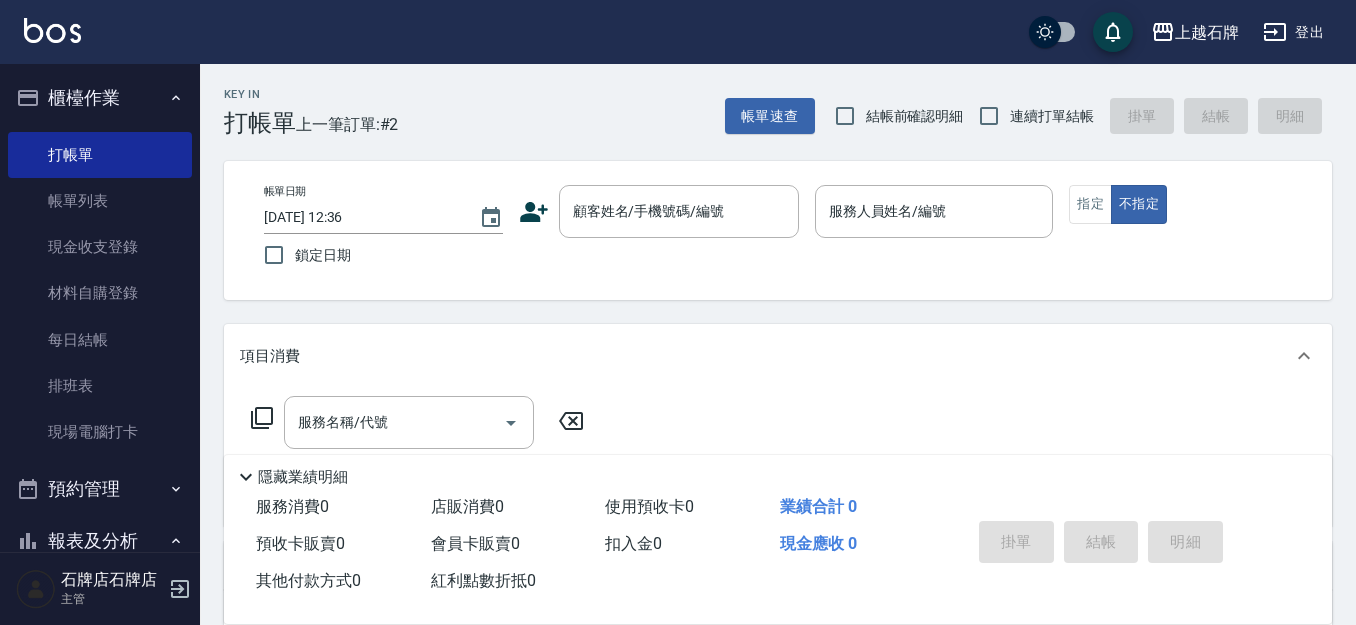 click on "項目消費" at bounding box center [766, 356] 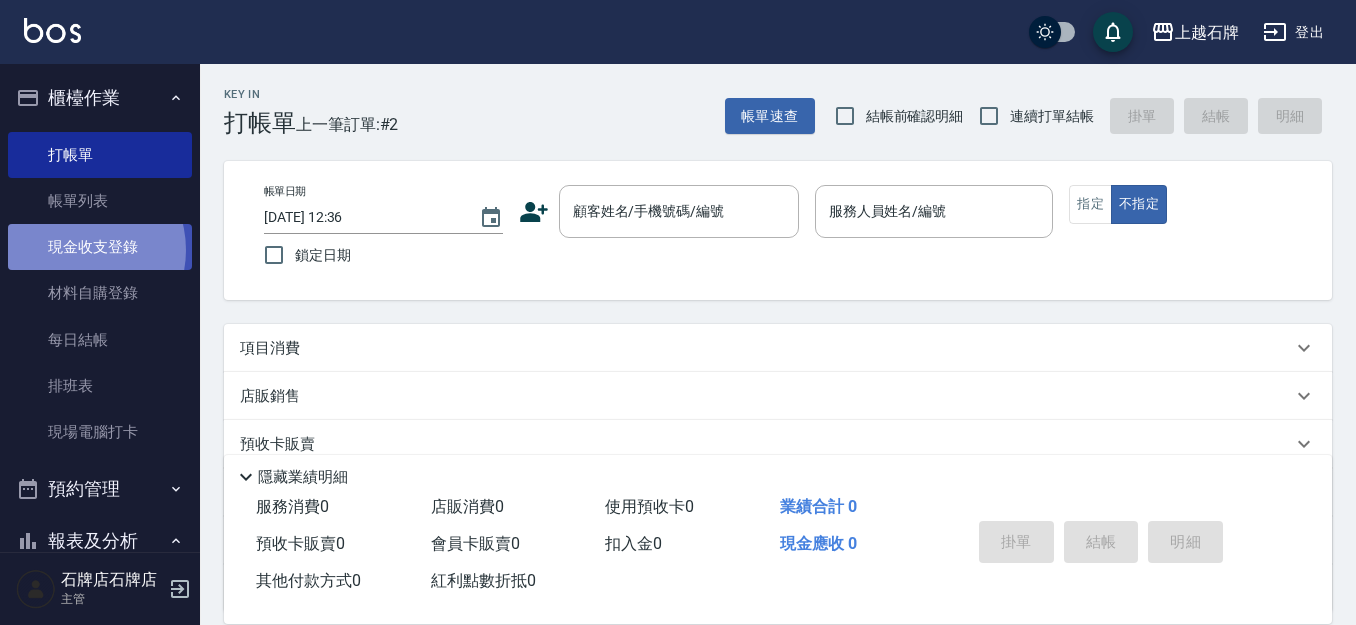 click on "現金收支登錄" at bounding box center [100, 247] 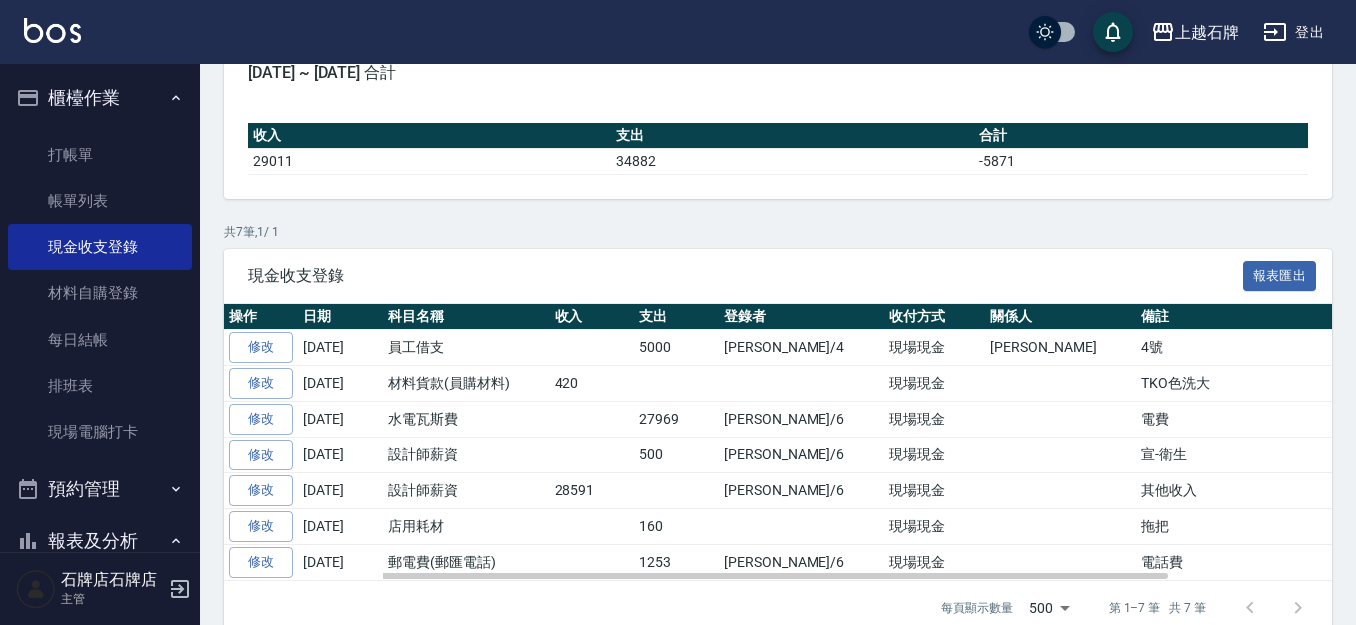 scroll, scrollTop: 200, scrollLeft: 0, axis: vertical 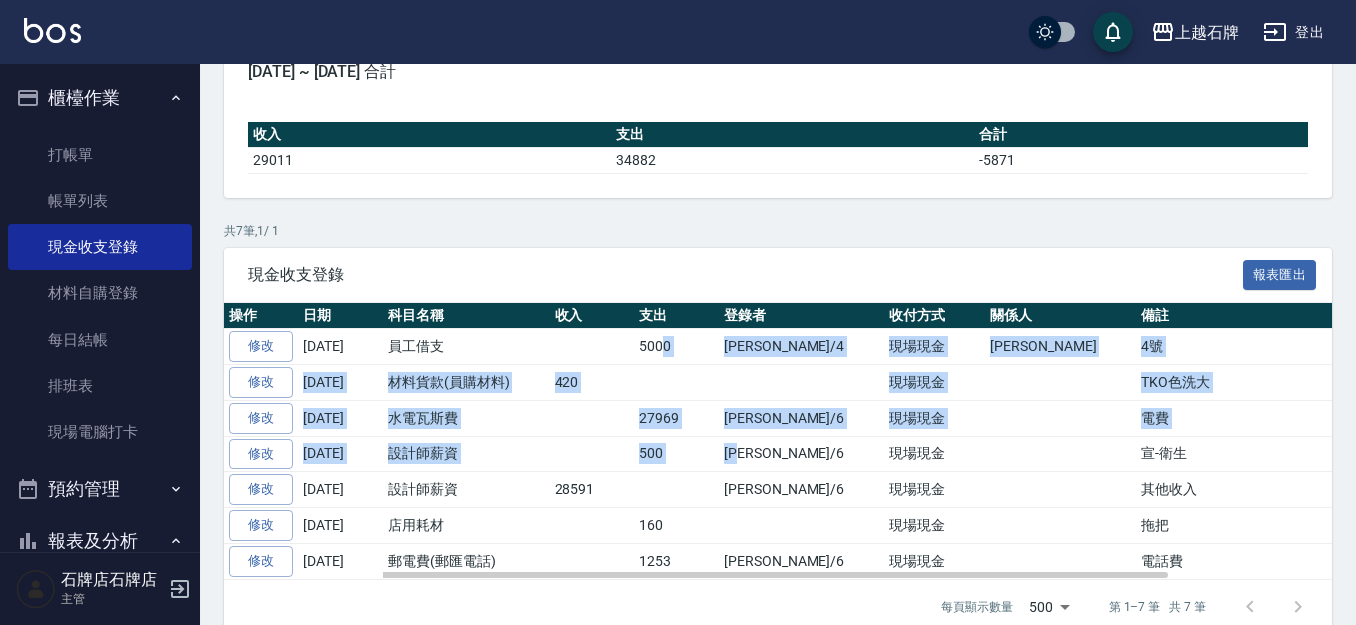 click on "修改 [DATE] 員工借支 5000 [PERSON_NAME]/4 現場現金 [PERSON_NAME] 4號 修改 [DATE] 材料貨款(員購材料) 420 現場現金 TKO色洗大 修改 [DATE] 水電瓦斯費 27969 [PERSON_NAME]/6 現場現金 電費 修改 [DATE] 設計師薪資 500 [PERSON_NAME]/6 現場現金 宣-衛生 修改 [DATE] 設計師薪資 28591 [PERSON_NAME]/6 現場現金 其他收入 修改 [DATE] 店用耗材 160 現場現金 拖把 修改 [DATE] 郵電費(郵匯電話) 1253 [PERSON_NAME]/6 現場現金 電話費" at bounding box center (874, 454) 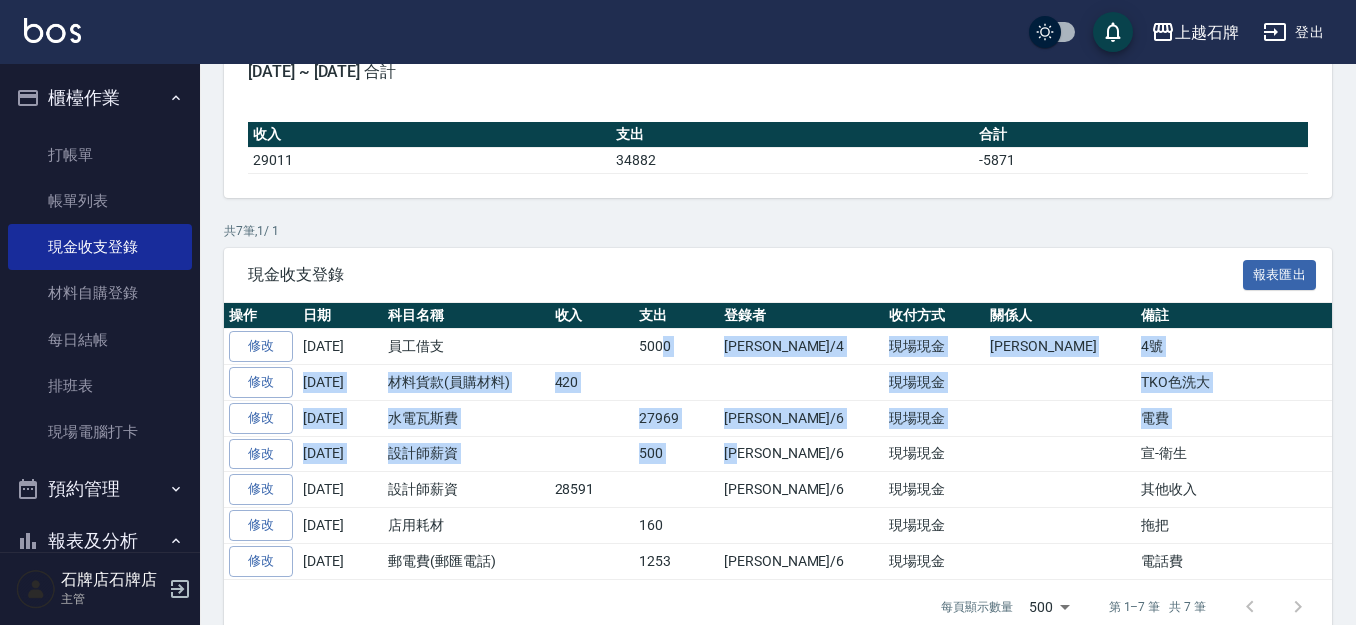 scroll, scrollTop: 233, scrollLeft: 0, axis: vertical 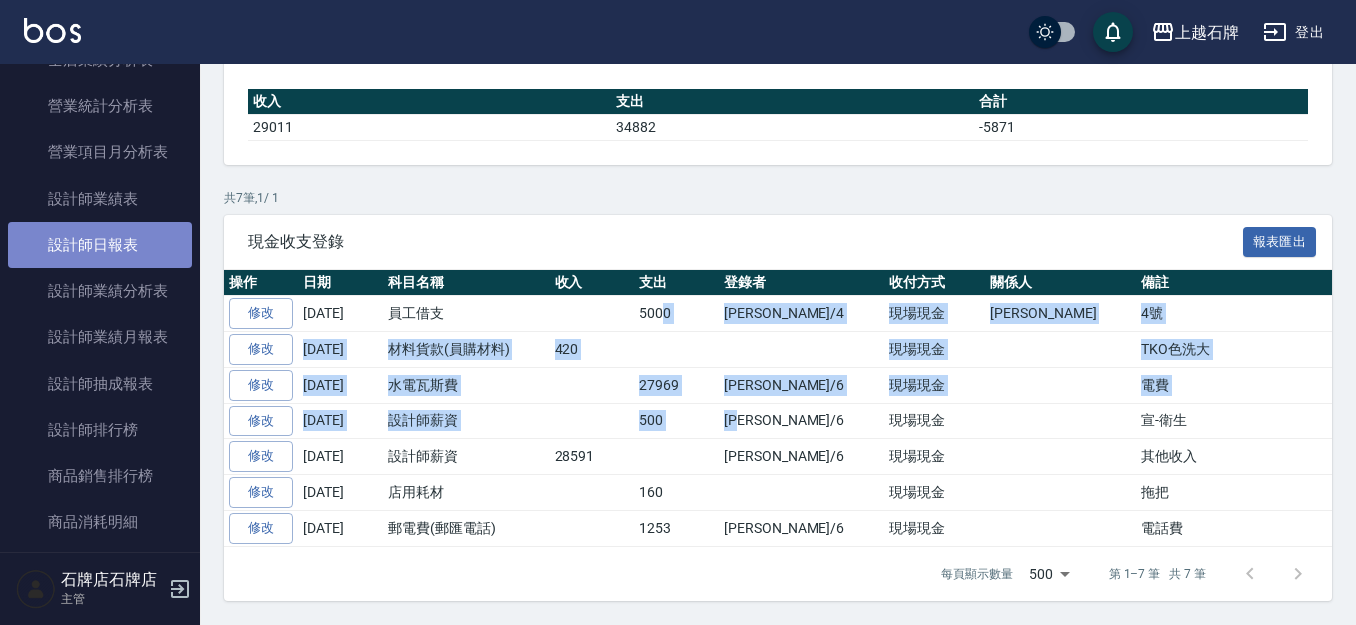 click on "設計師日報表" at bounding box center (100, 245) 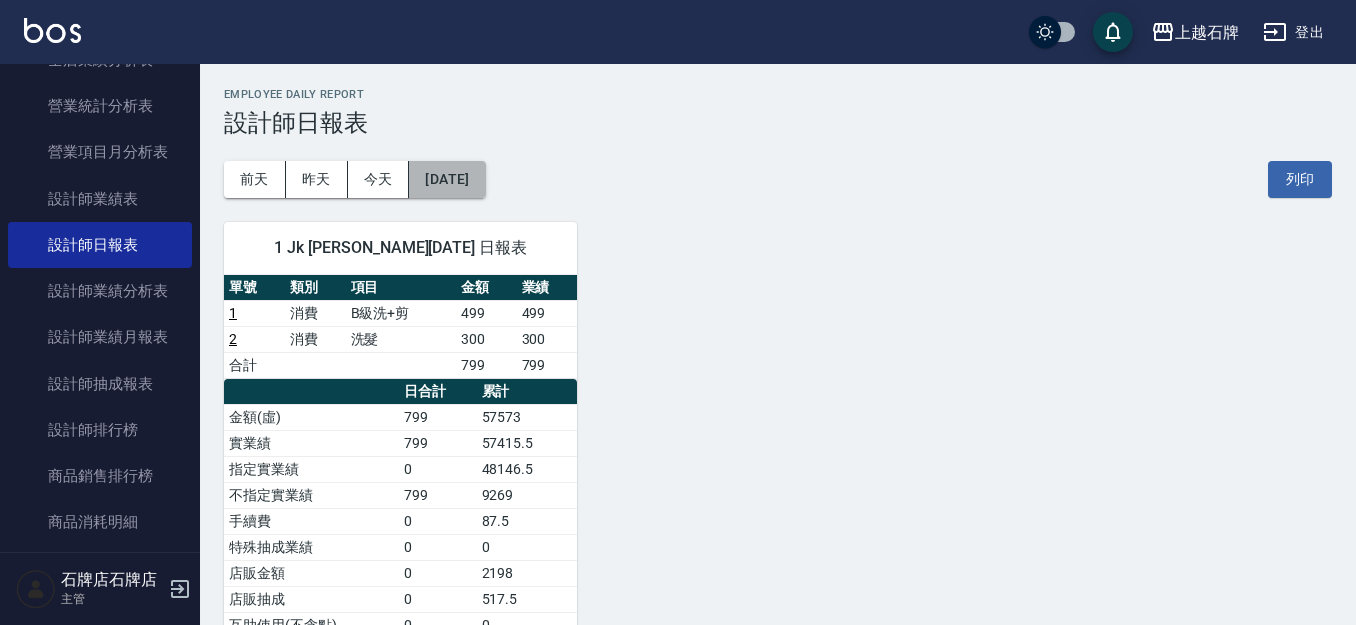 click on "[DATE]" at bounding box center (447, 179) 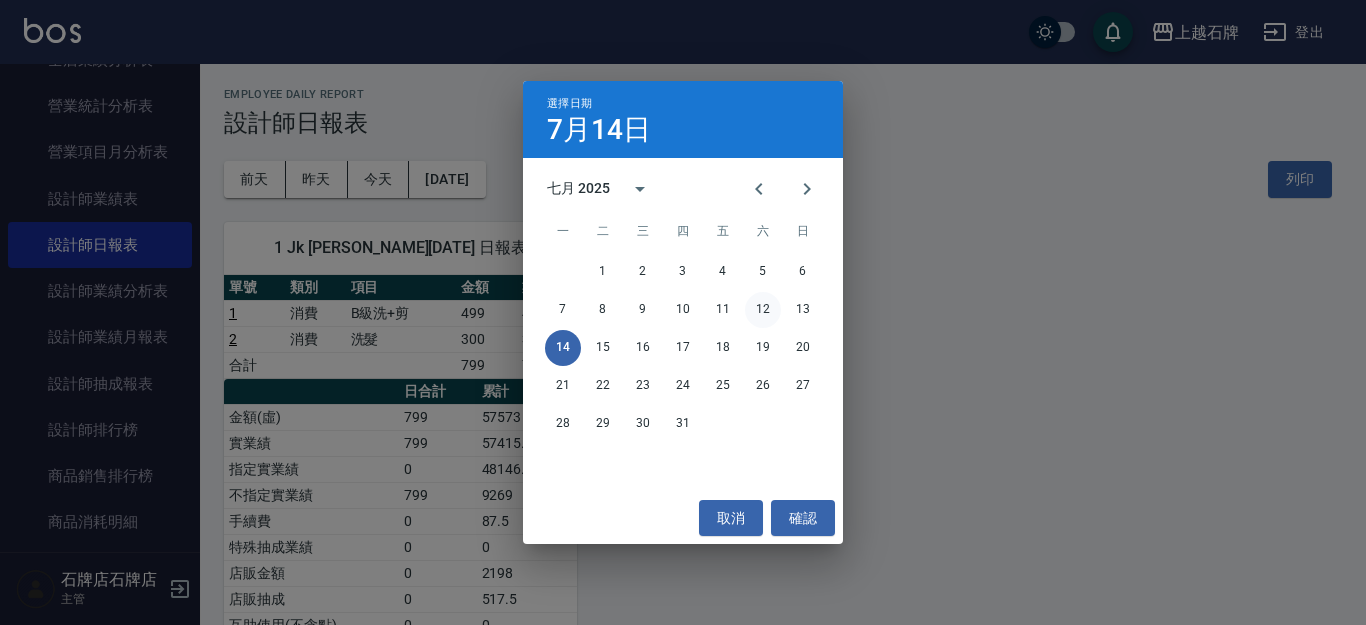 click on "12" at bounding box center (763, 310) 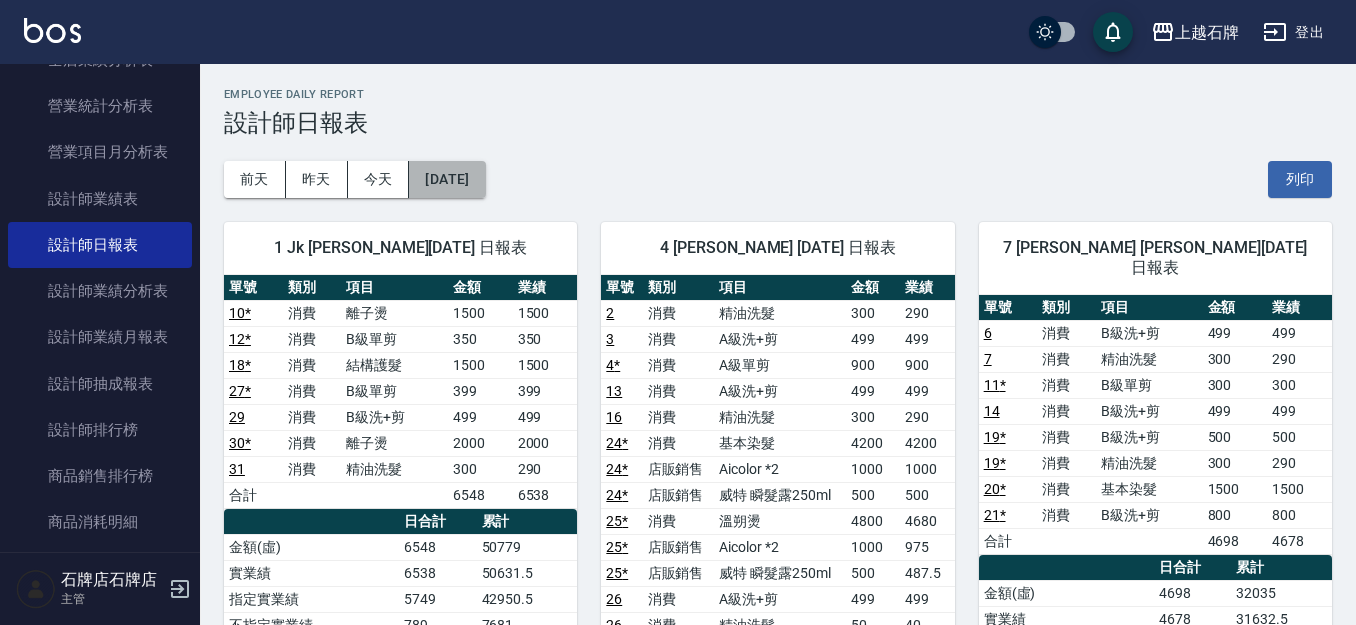 click on "[DATE]" at bounding box center [447, 179] 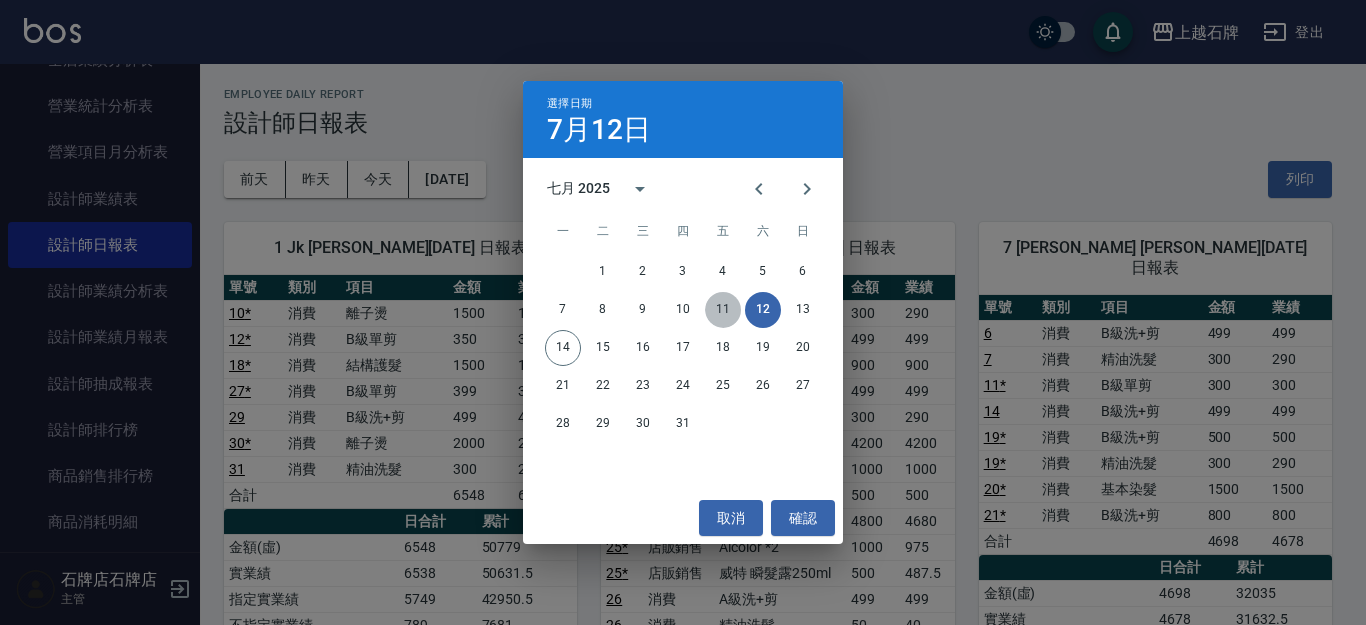 click on "11" at bounding box center [723, 310] 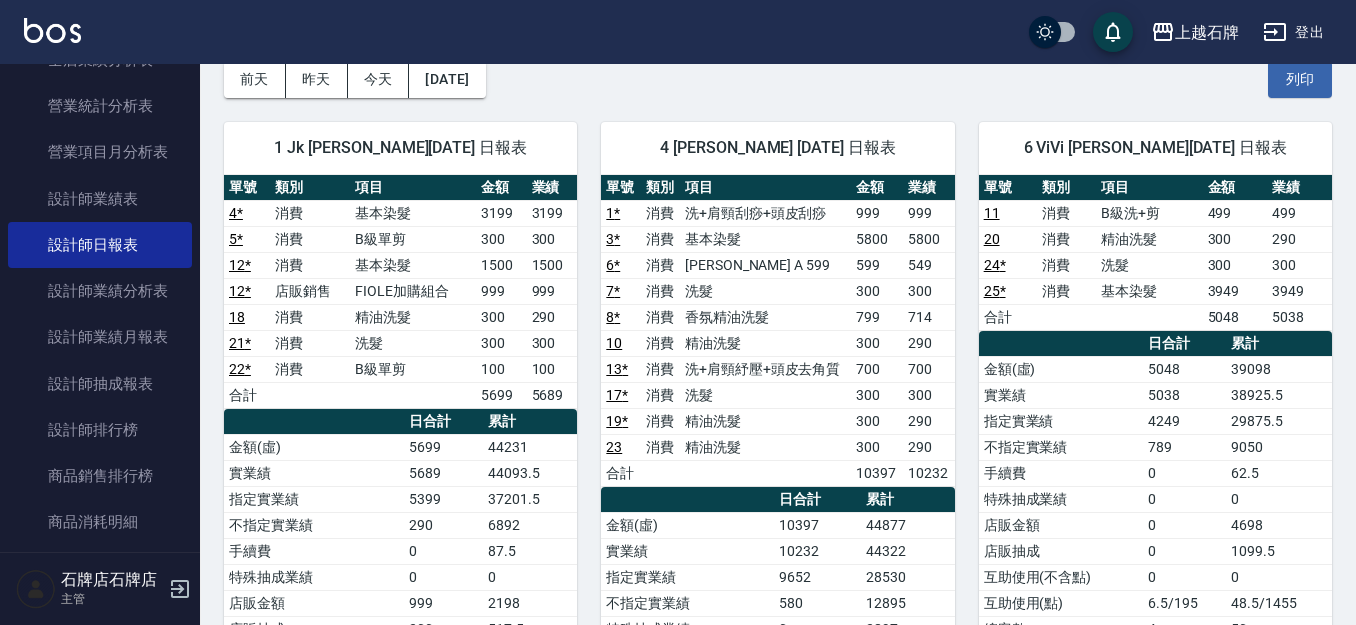 scroll, scrollTop: 0, scrollLeft: 0, axis: both 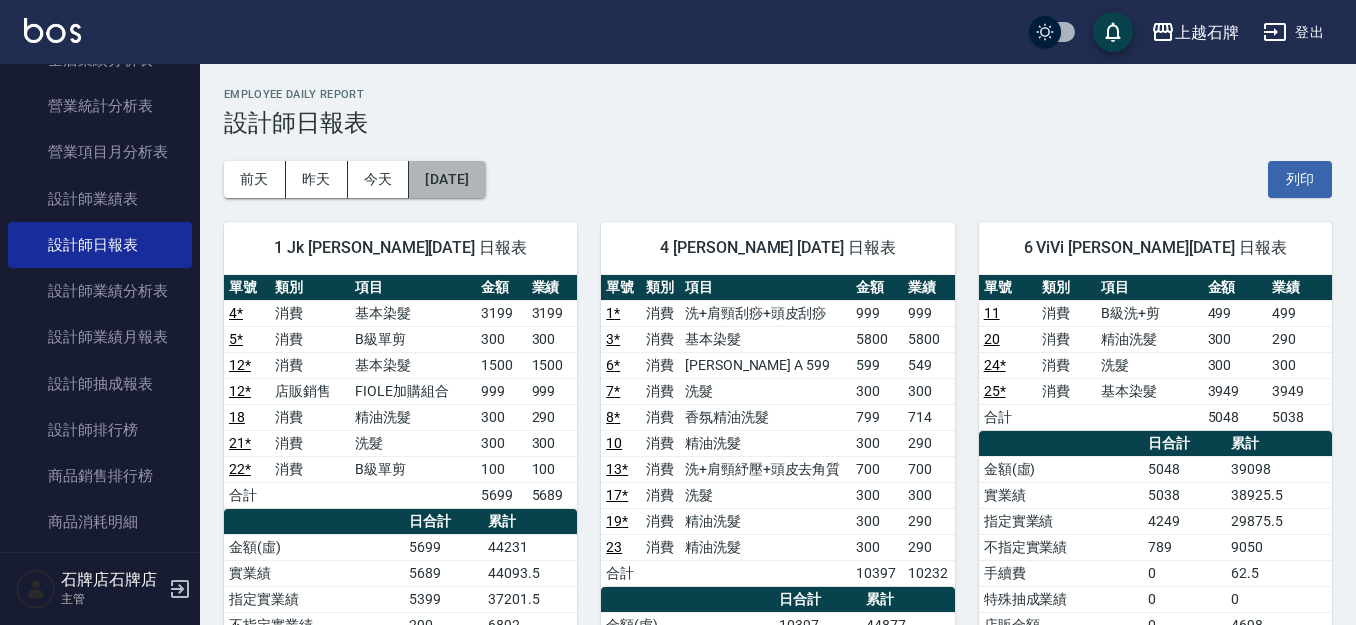 click on "[DATE]" at bounding box center (447, 179) 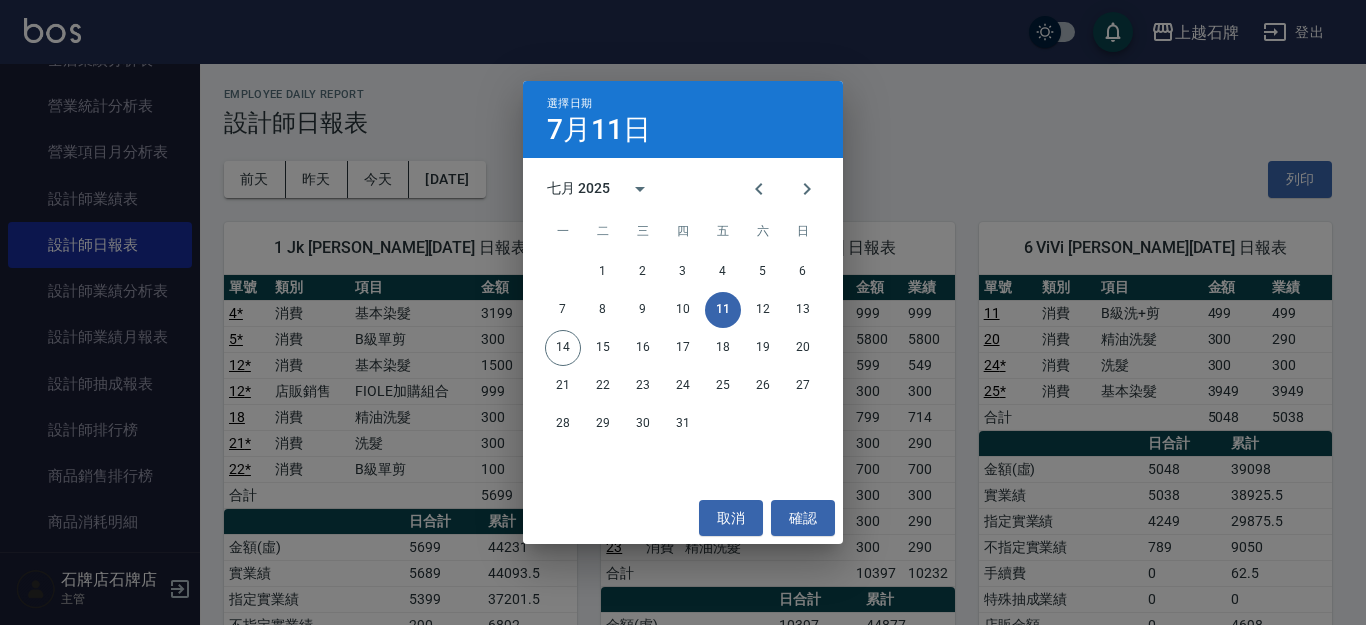click on "選擇日期 [DATE] 七月 2025 一 二 三 四 五 六 日 1 2 3 4 5 6 7 8 9 10 11 12 13 14 15 16 17 18 19 20 21 22 23 24 25 26 27 28 29 30 31 取消 確認" at bounding box center (683, 312) 